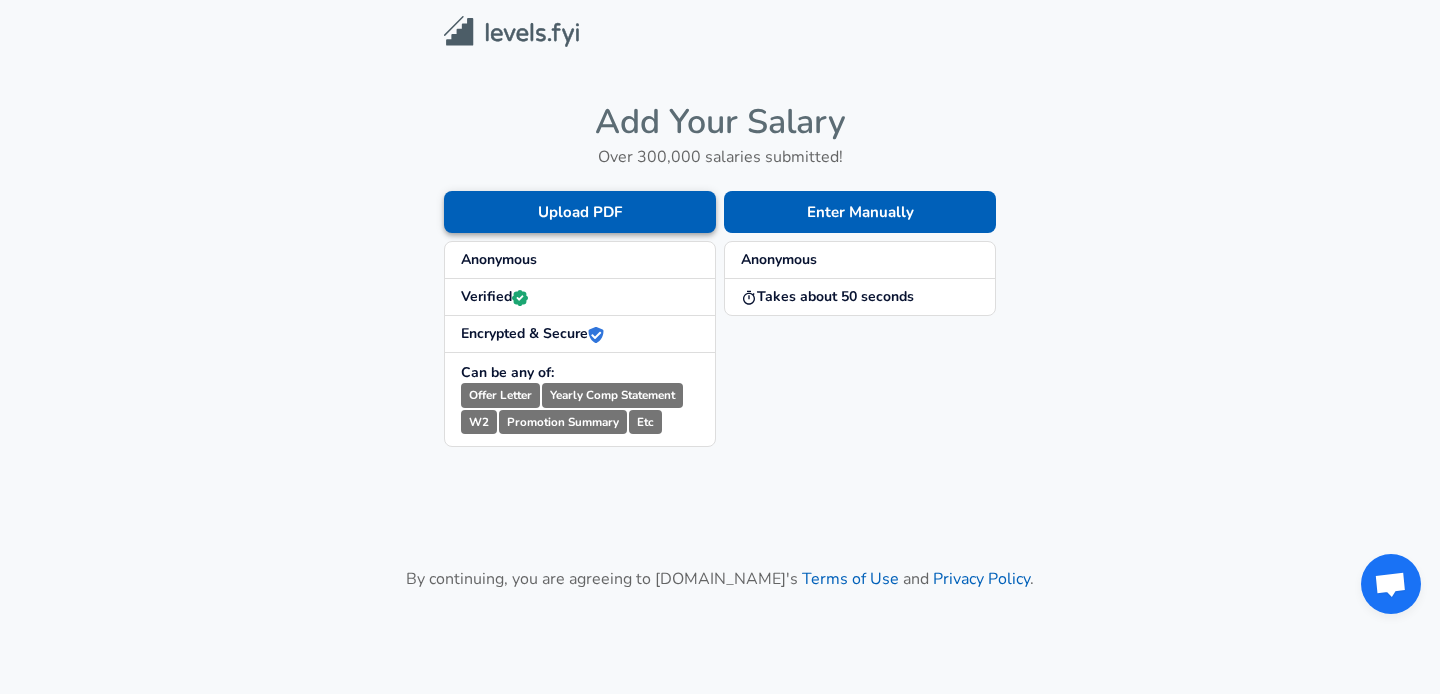 scroll, scrollTop: 0, scrollLeft: 0, axis: both 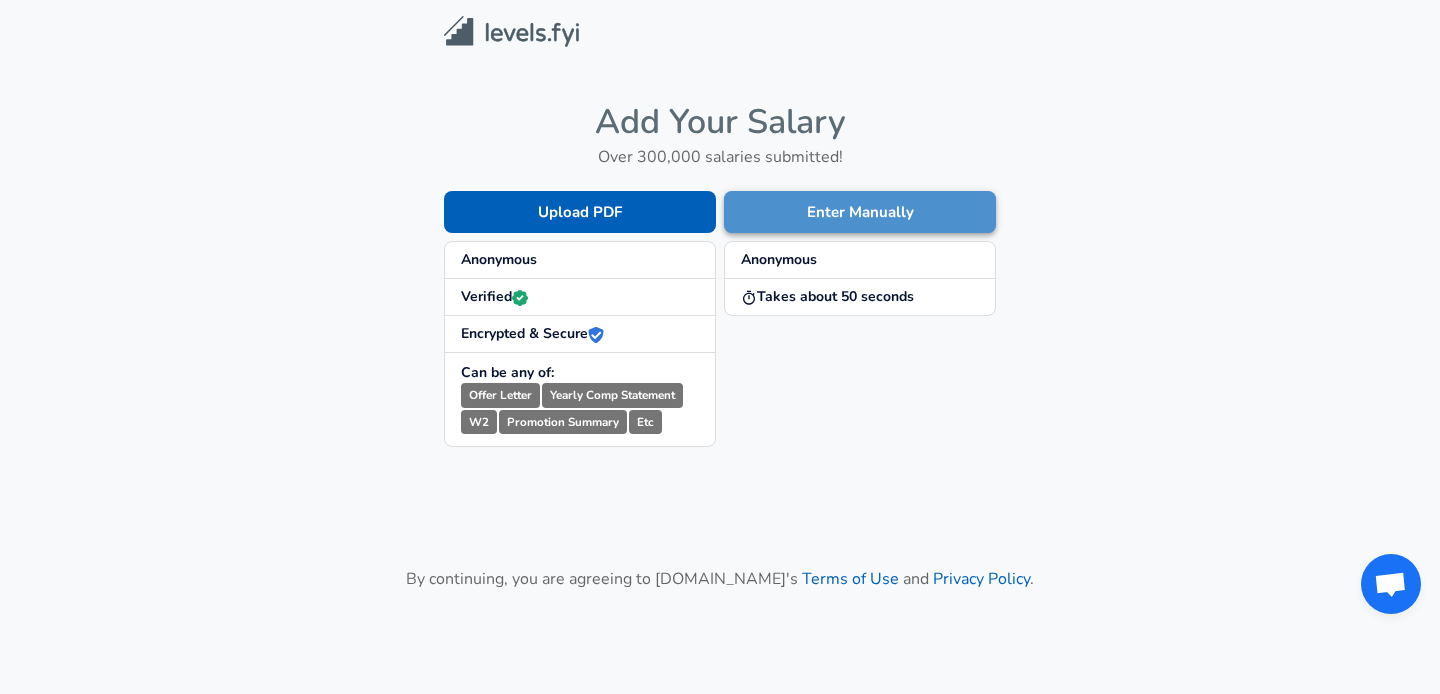 click on "Enter Manually" at bounding box center (860, 212) 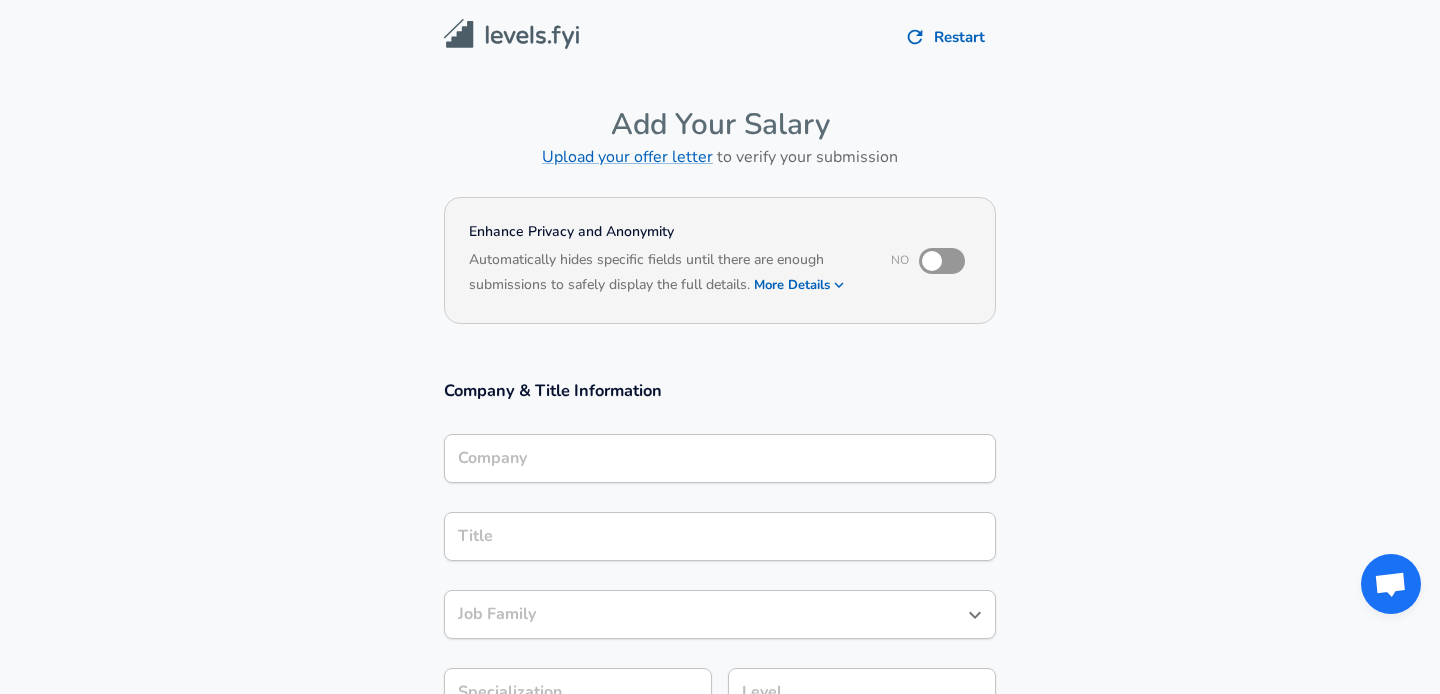 click on "Company" at bounding box center (720, 458) 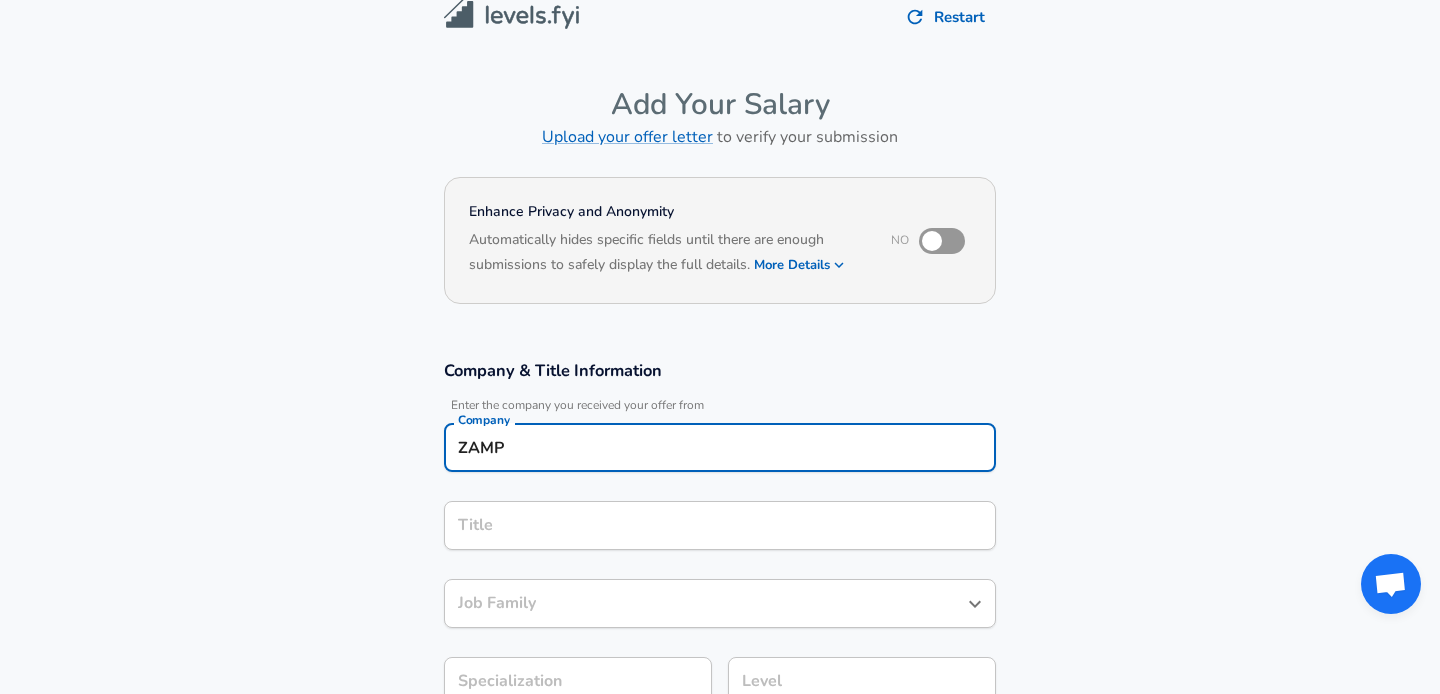 type on "ZAMP" 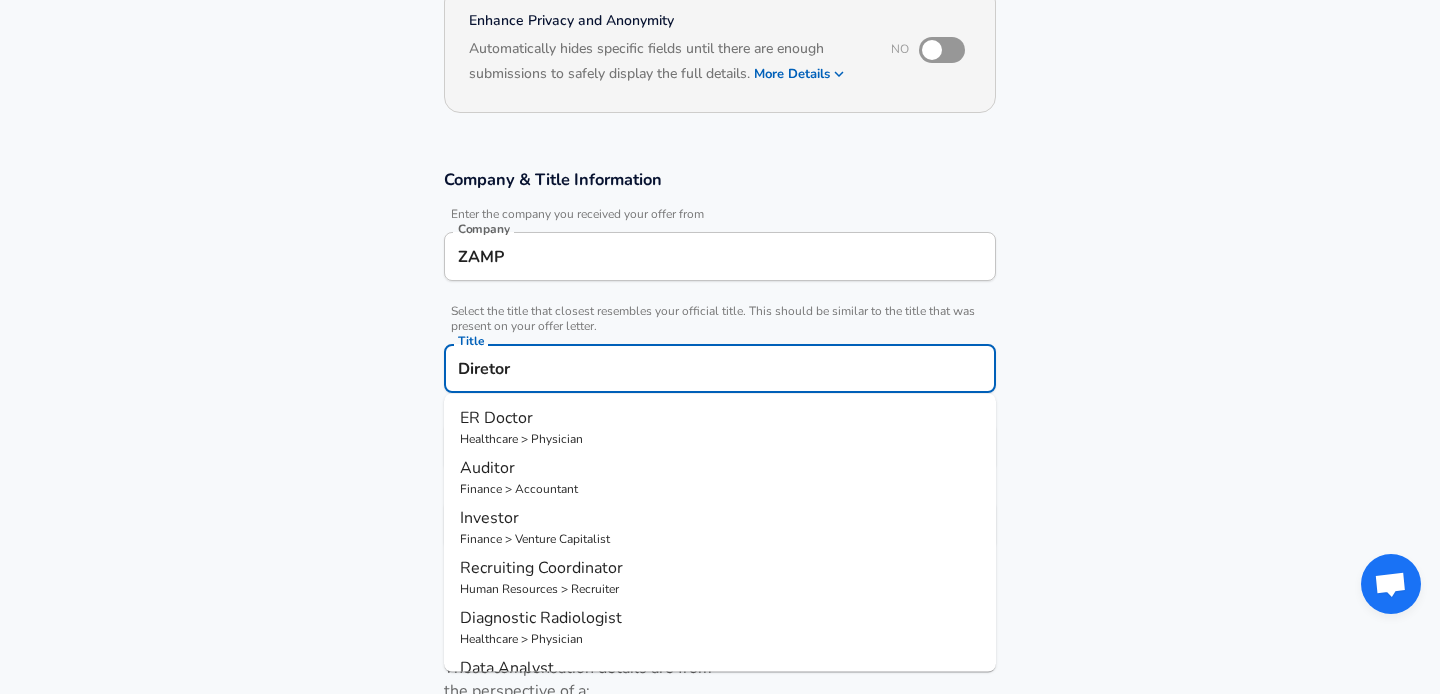 scroll, scrollTop: 236, scrollLeft: 0, axis: vertical 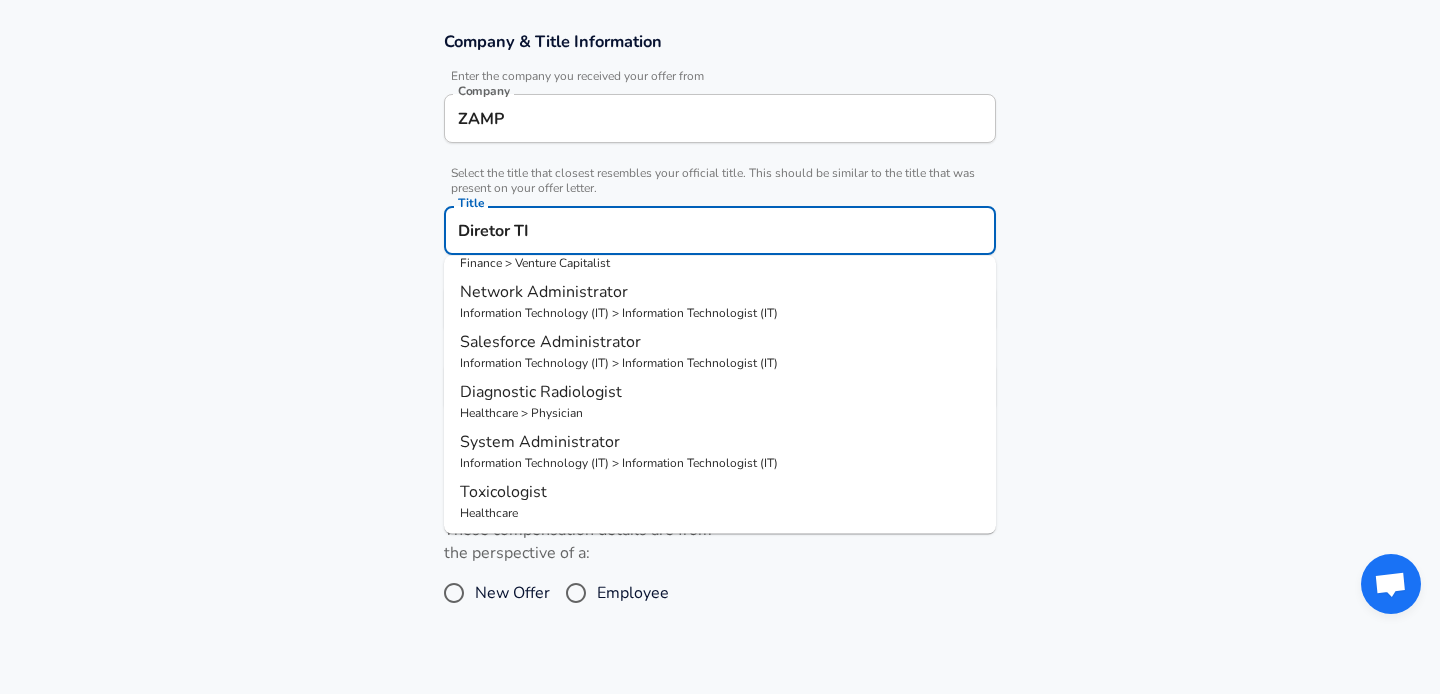 drag, startPoint x: 556, startPoint y: 241, endPoint x: 346, endPoint y: 232, distance: 210.19276 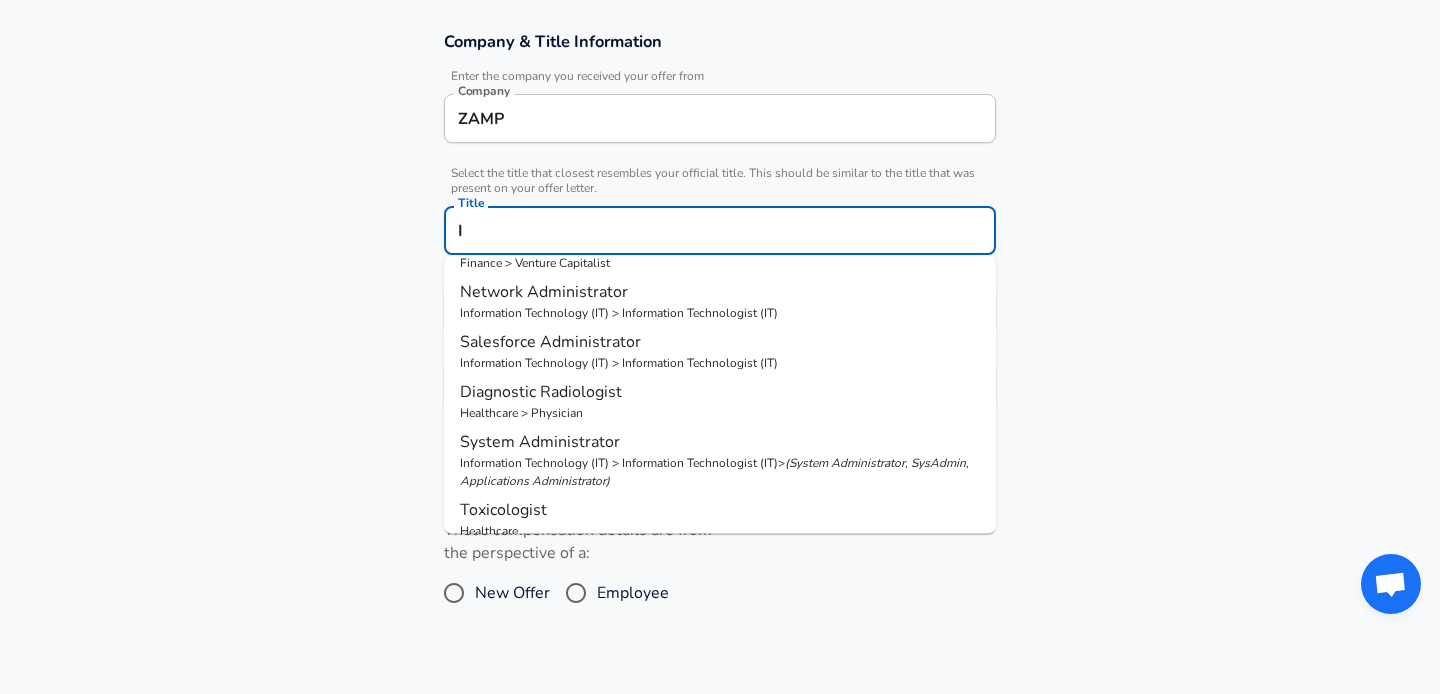 scroll, scrollTop: 0, scrollLeft: 0, axis: both 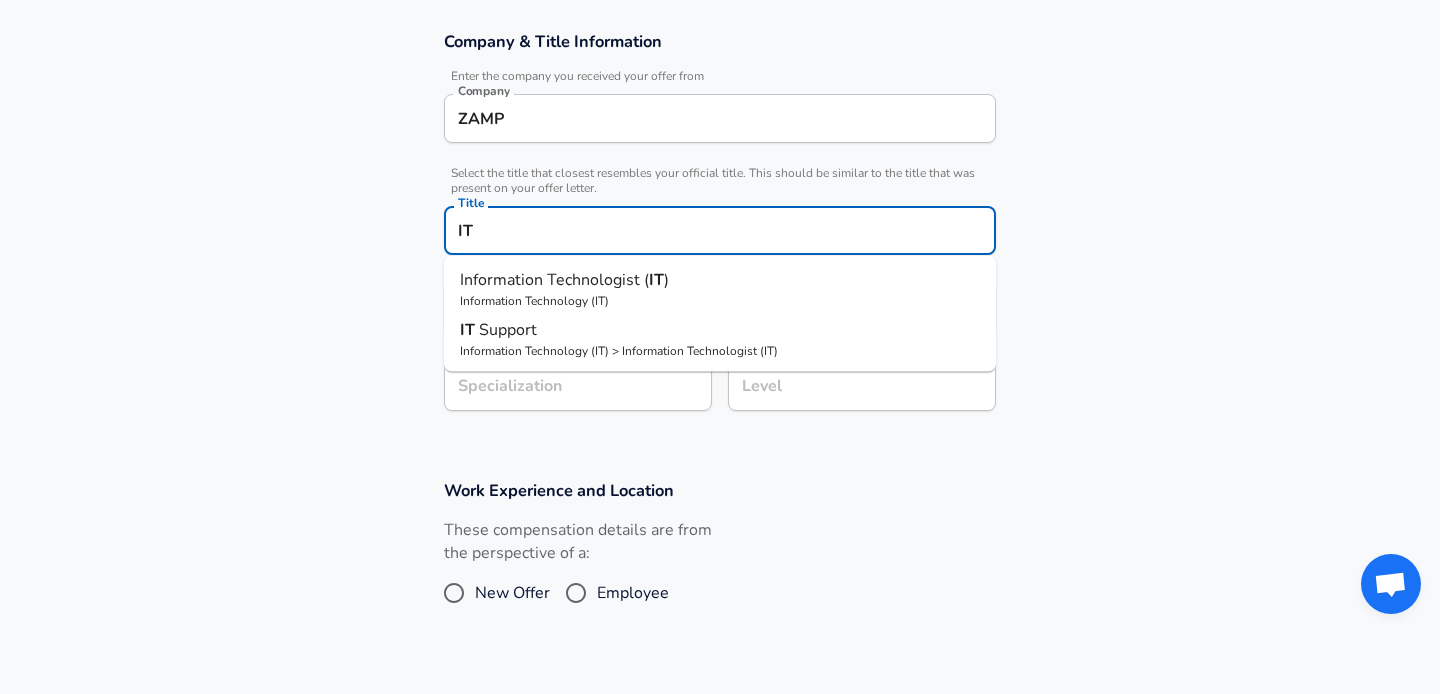 click on "Information Technologist (" at bounding box center (554, 280) 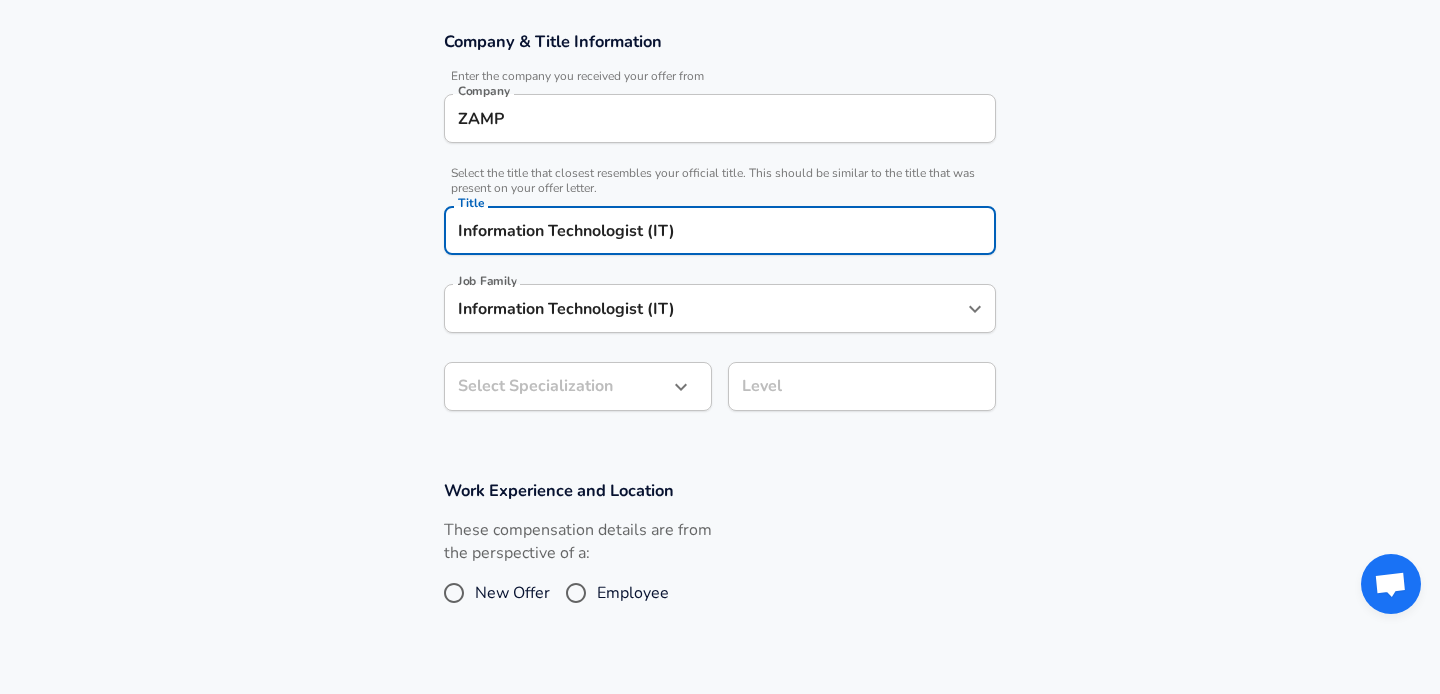 type on "Information Technologist (IT)" 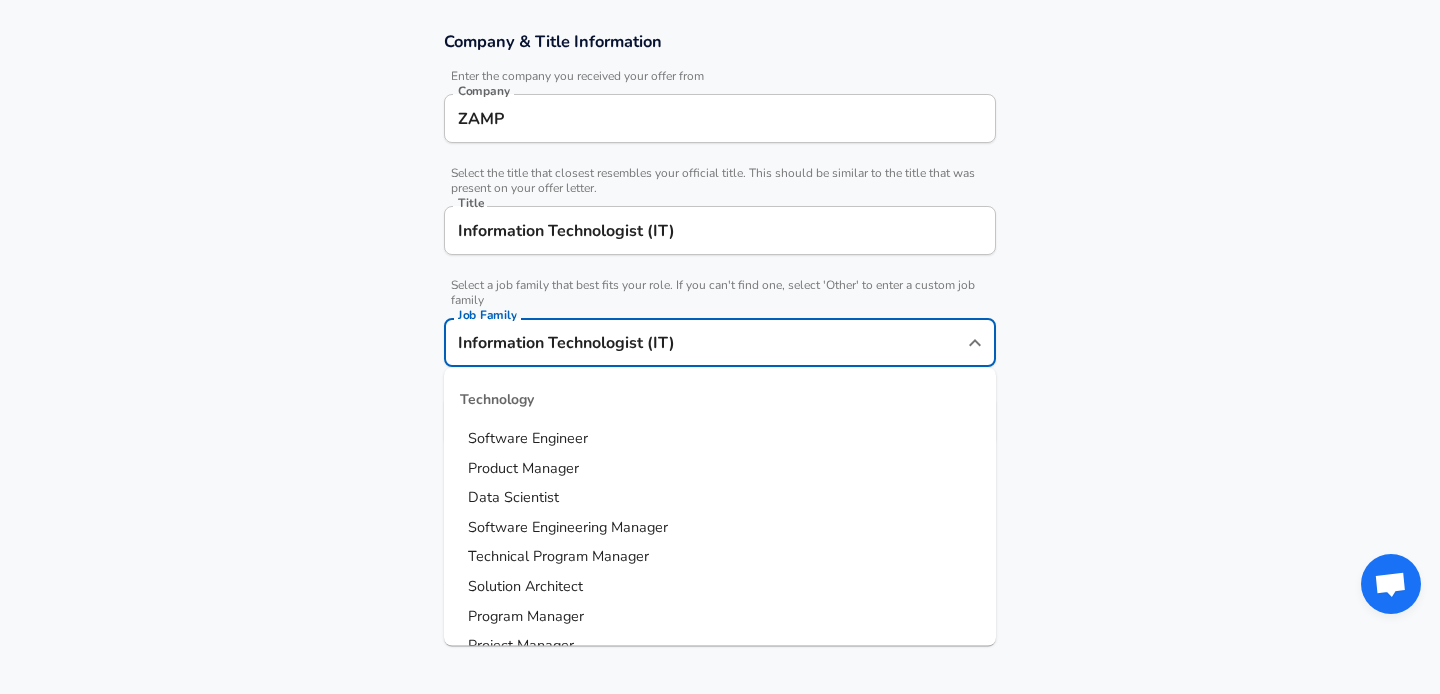 scroll, scrollTop: 0, scrollLeft: 0, axis: both 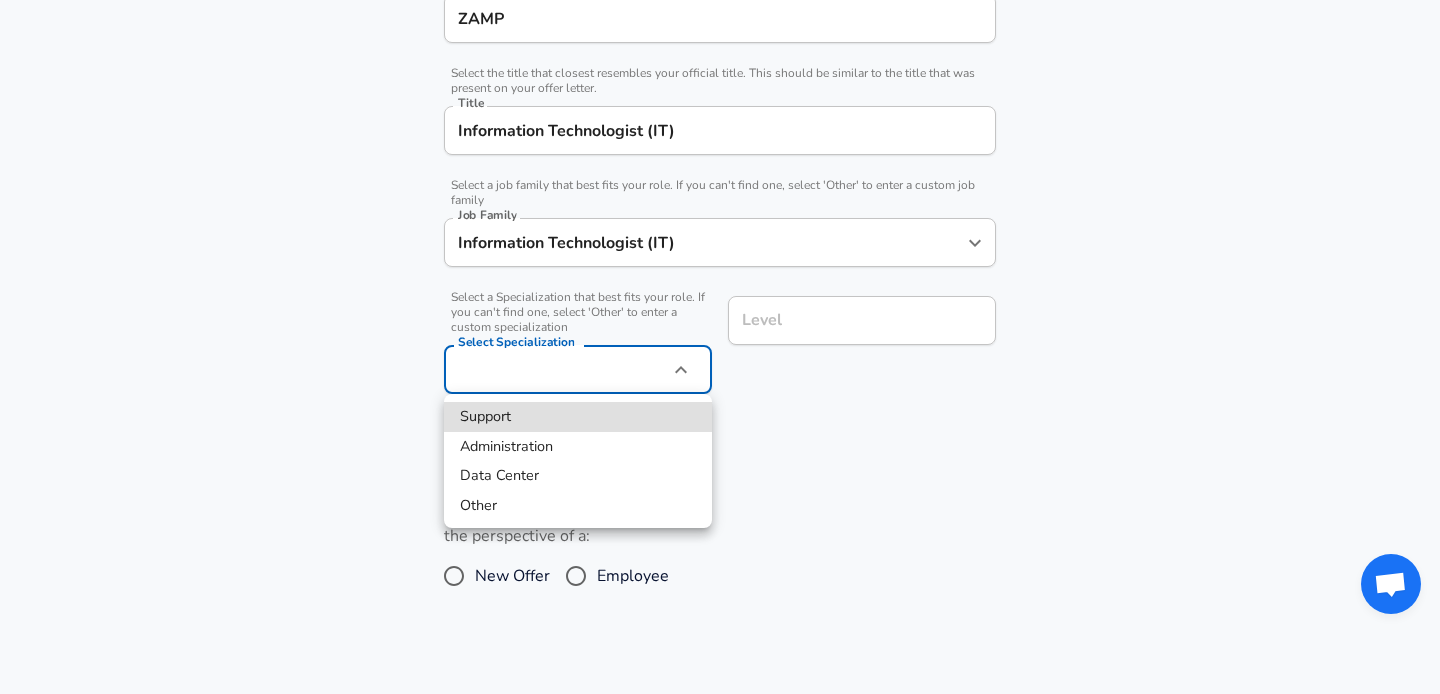 click on "Restart Add Your Salary Upload your offer letter   to verify your submission Enhance Privacy and Anonymity No Automatically hides specific fields until there are enough submissions to safely display the full details.   More Details Based on your submission and the data points that we have already collected, we will automatically hide and anonymize specific fields if there aren't enough data points to remain sufficiently anonymous. Company & Title Information   Enter the company you received your offer from Company ZAMP Company   Select the title that closest resembles your official title. This should be similar to the title that was present on your offer letter. Title Information Technologist (IT) Title   Select a job family that best fits your role. If you can't find one, select 'Other' to enter a custom job family Job Family Information Technologist (IT) Job Family   Select a Specialization that best fits your role. If you can't find one, select 'Other' to enter a custom specialization Select Specialization" at bounding box center [720, -102] 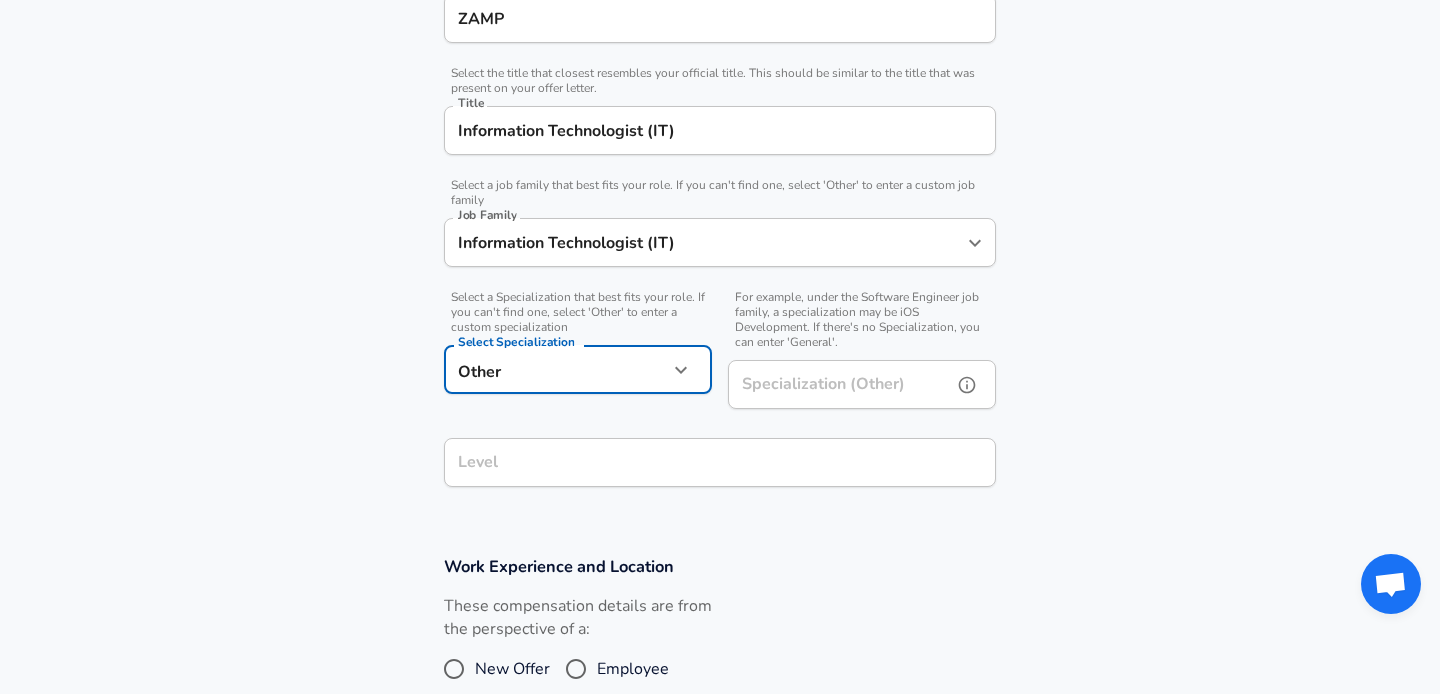click on "Specialization (Other)" at bounding box center [836, 384] 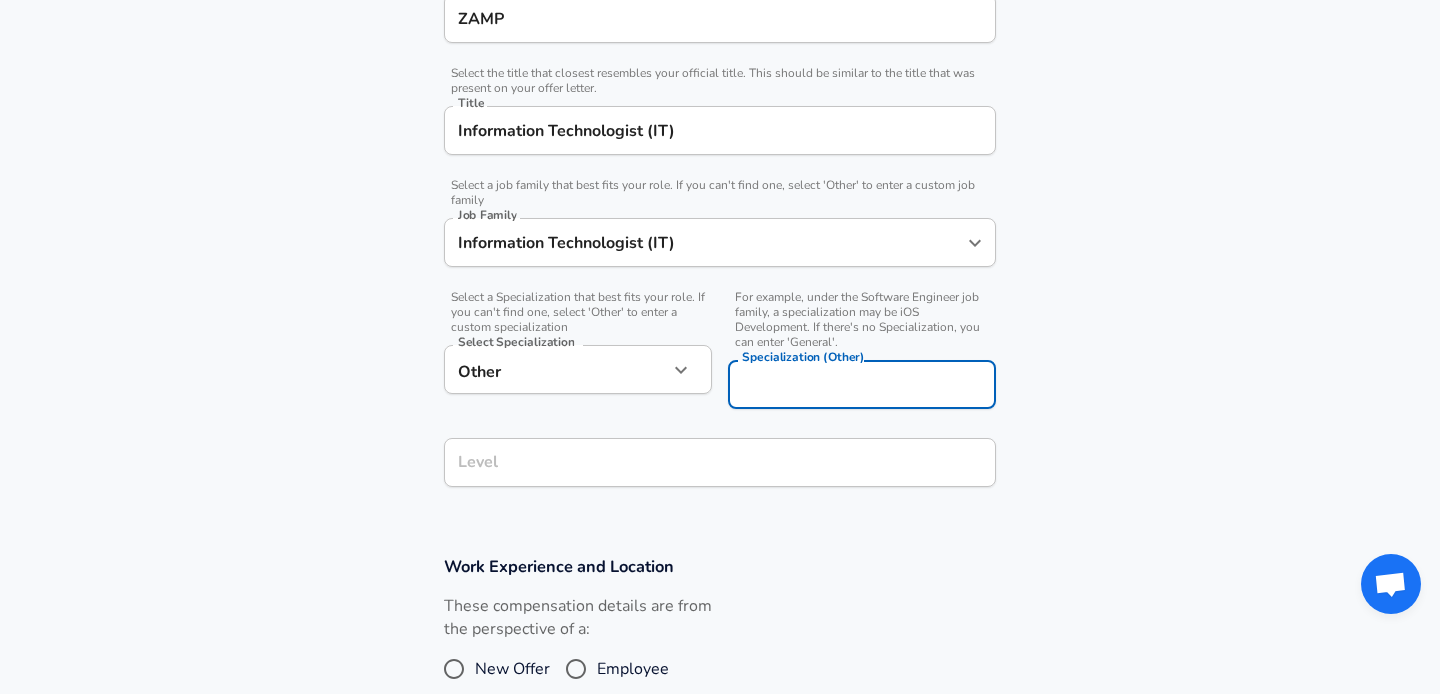 click on "Level" at bounding box center (720, 462) 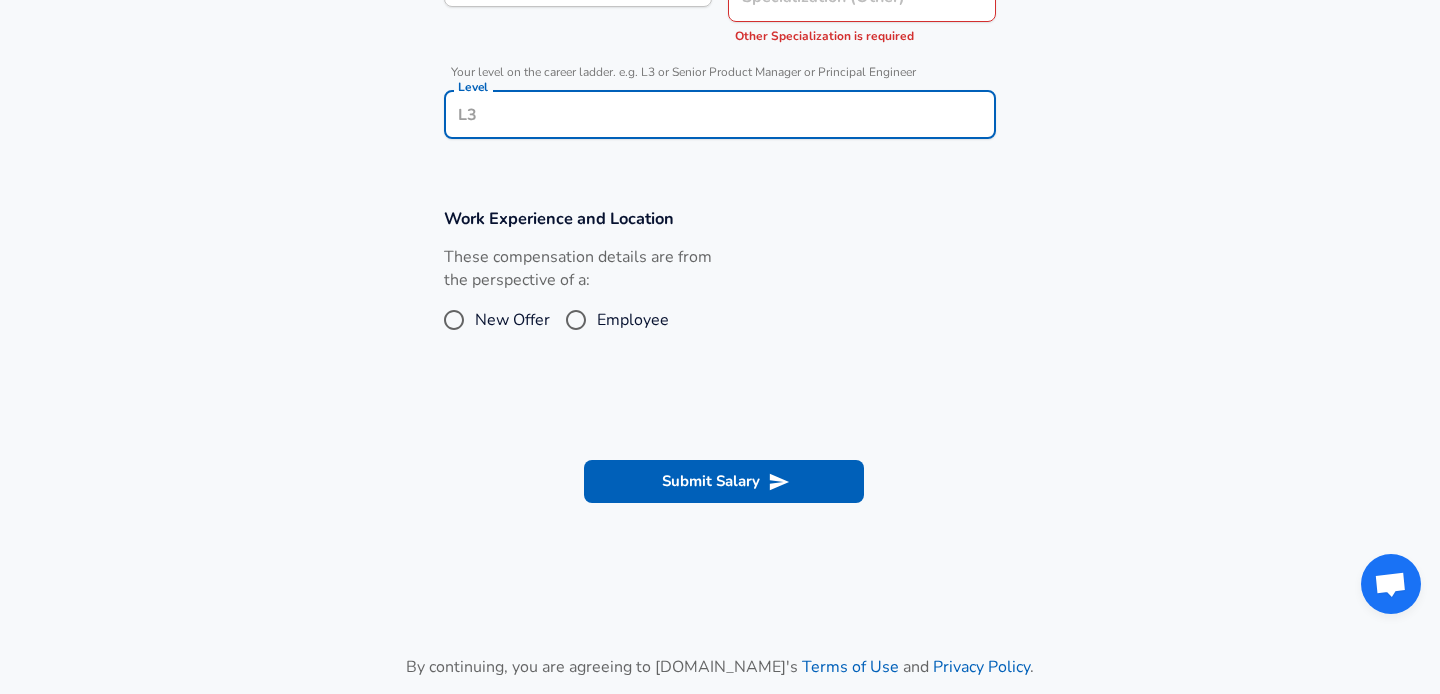 scroll, scrollTop: 832, scrollLeft: 0, axis: vertical 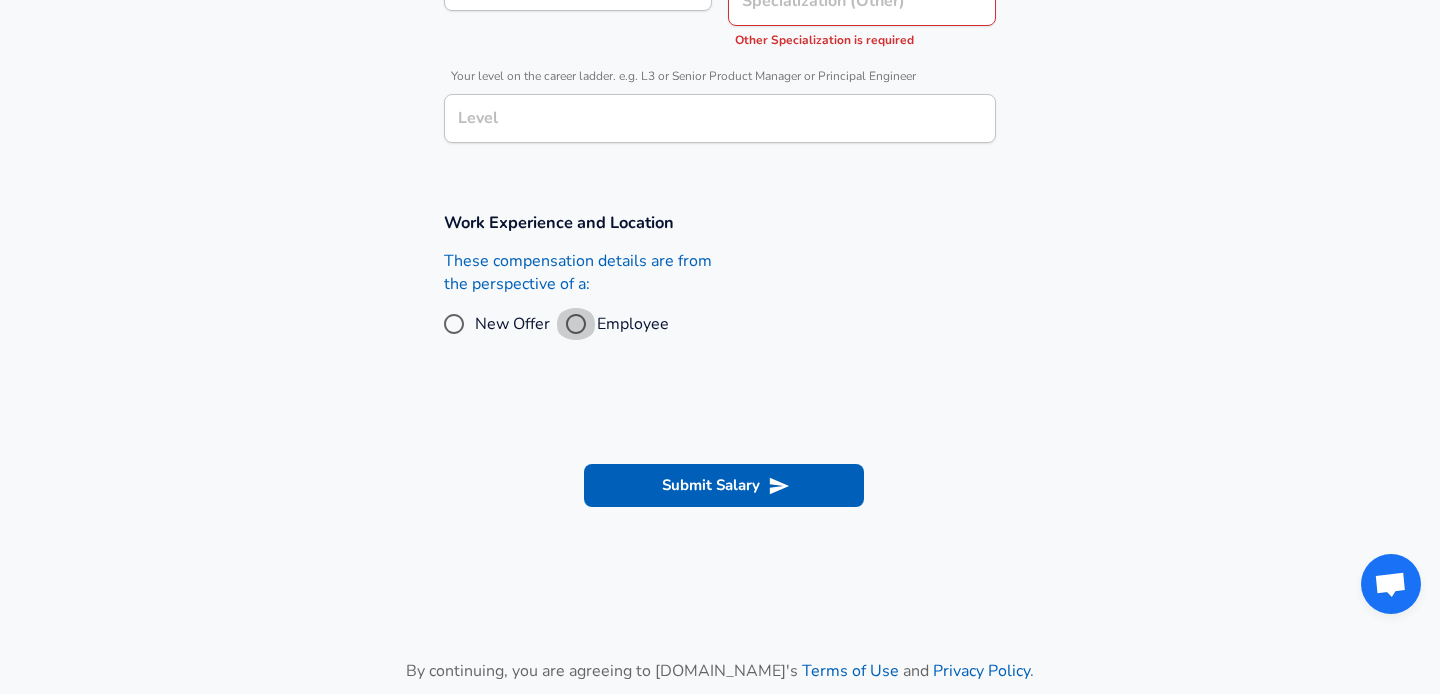 click on "Employee" at bounding box center (576, 324) 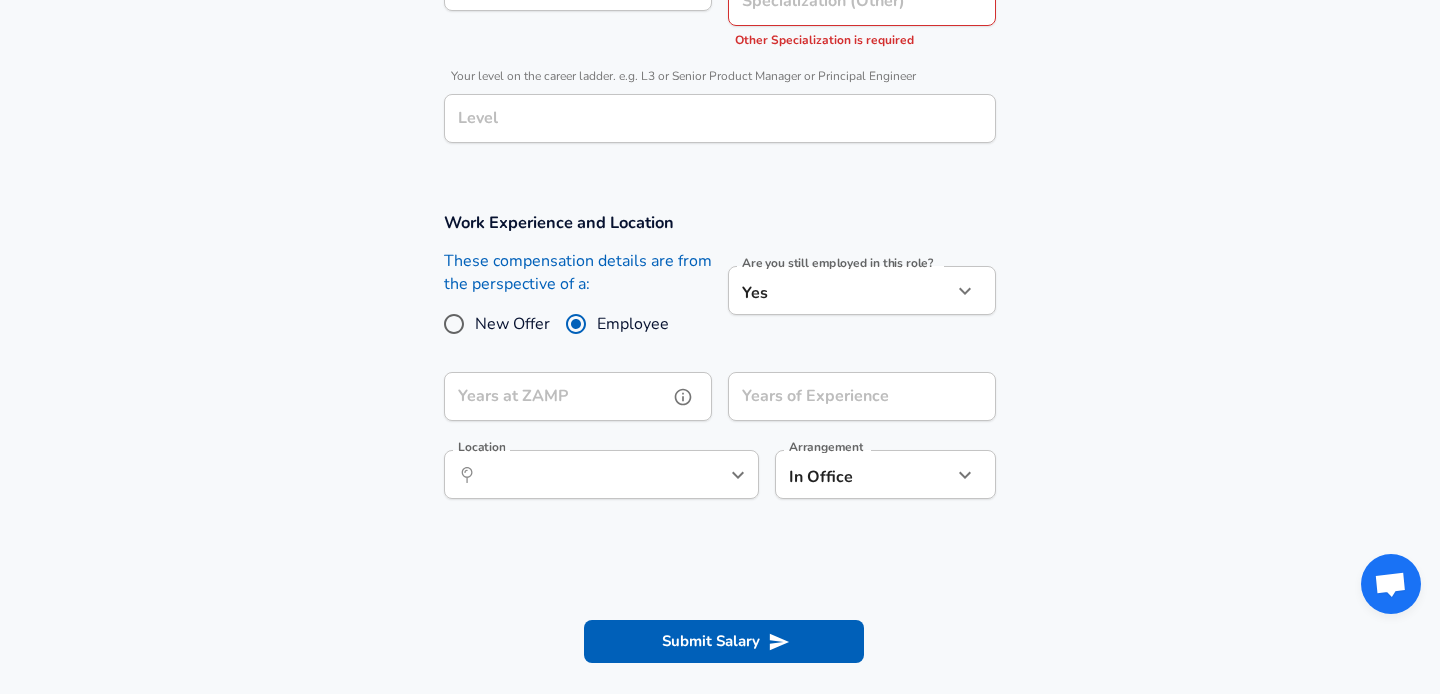 click on "Years at ZAMP" at bounding box center [556, 396] 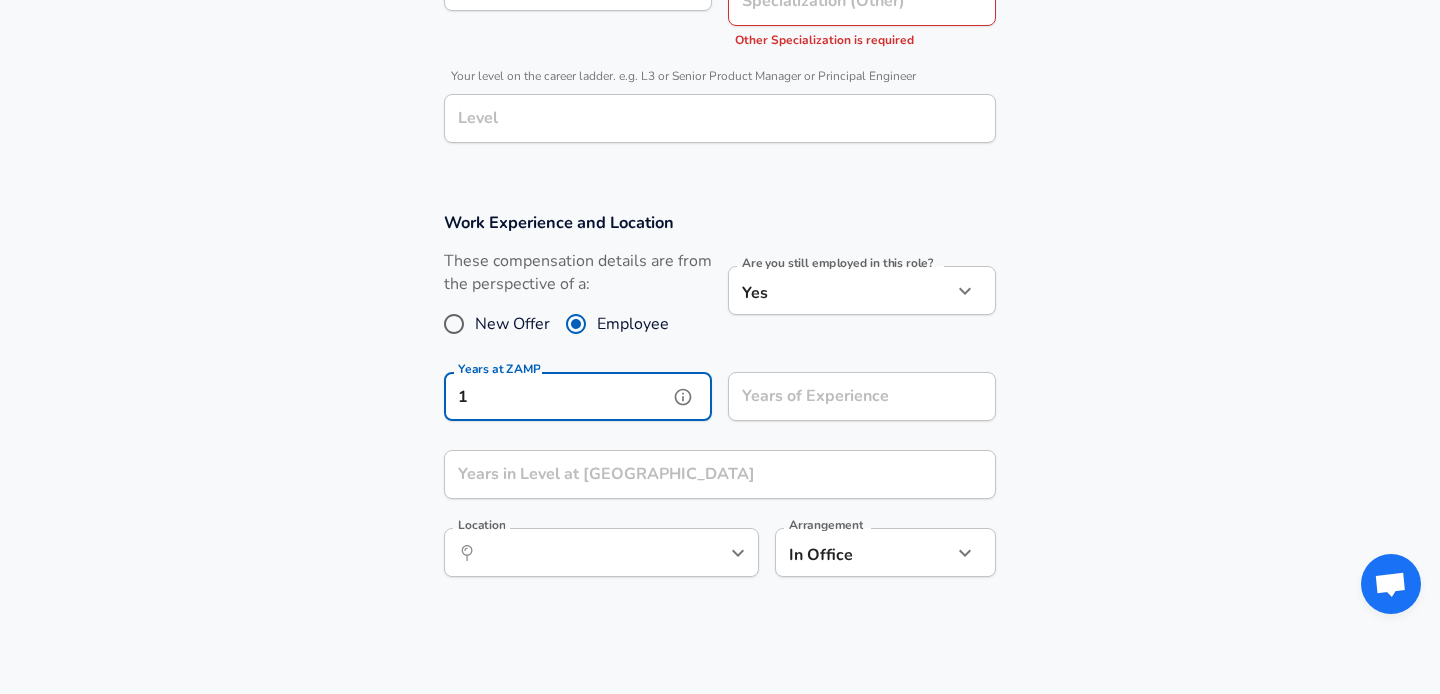 type on "1" 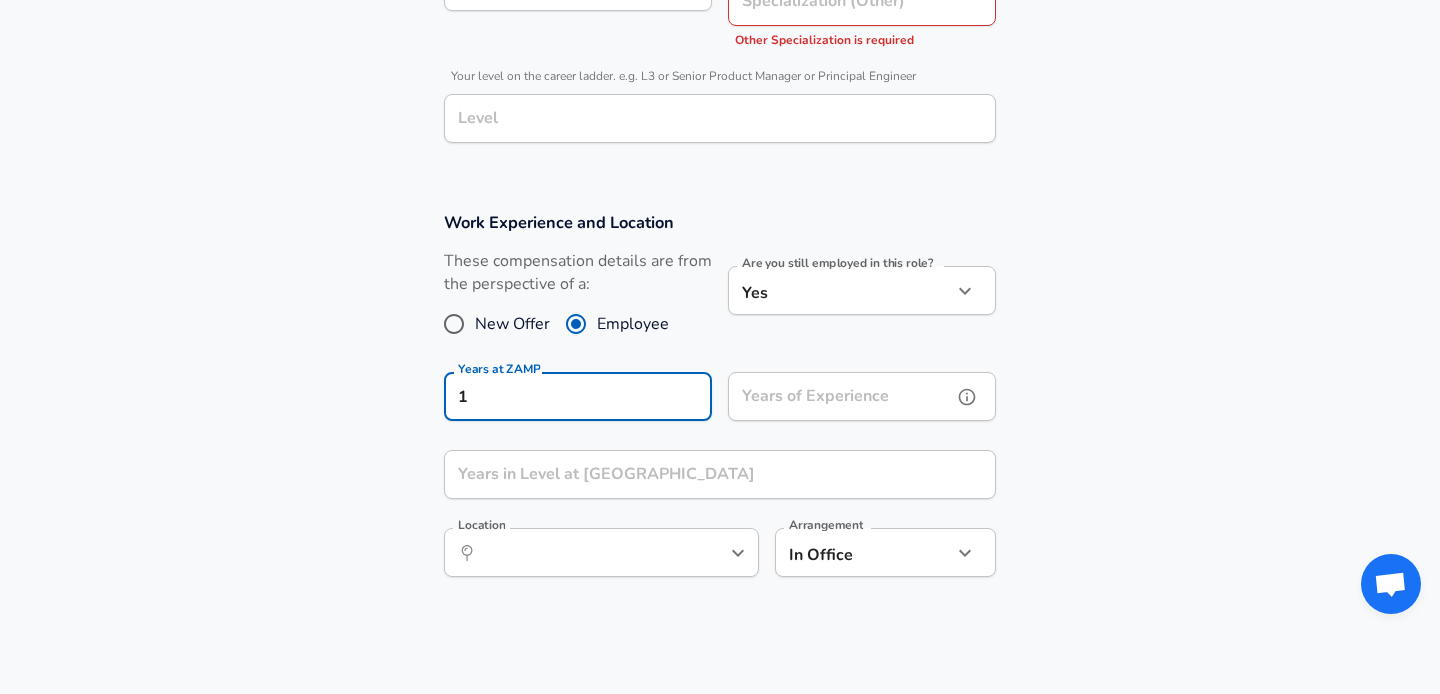 click on "Years of Experience" at bounding box center (840, 396) 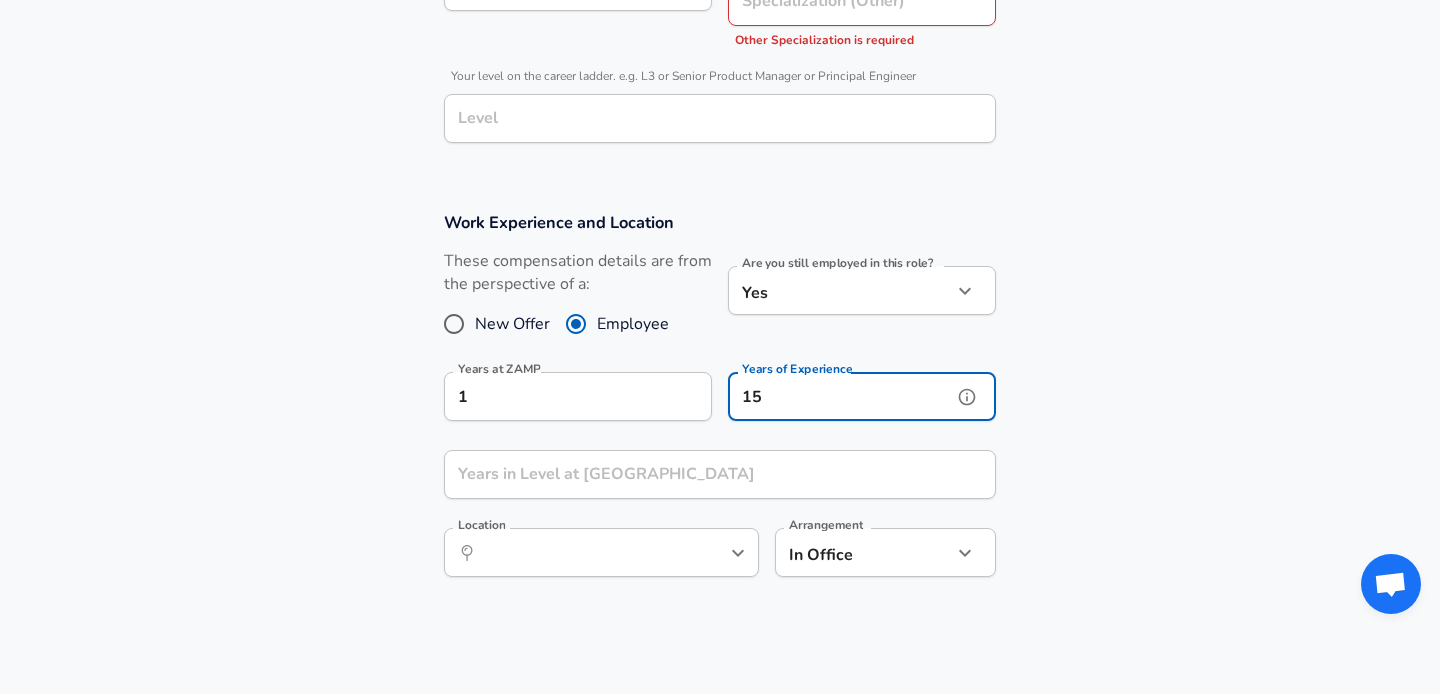 type on "15" 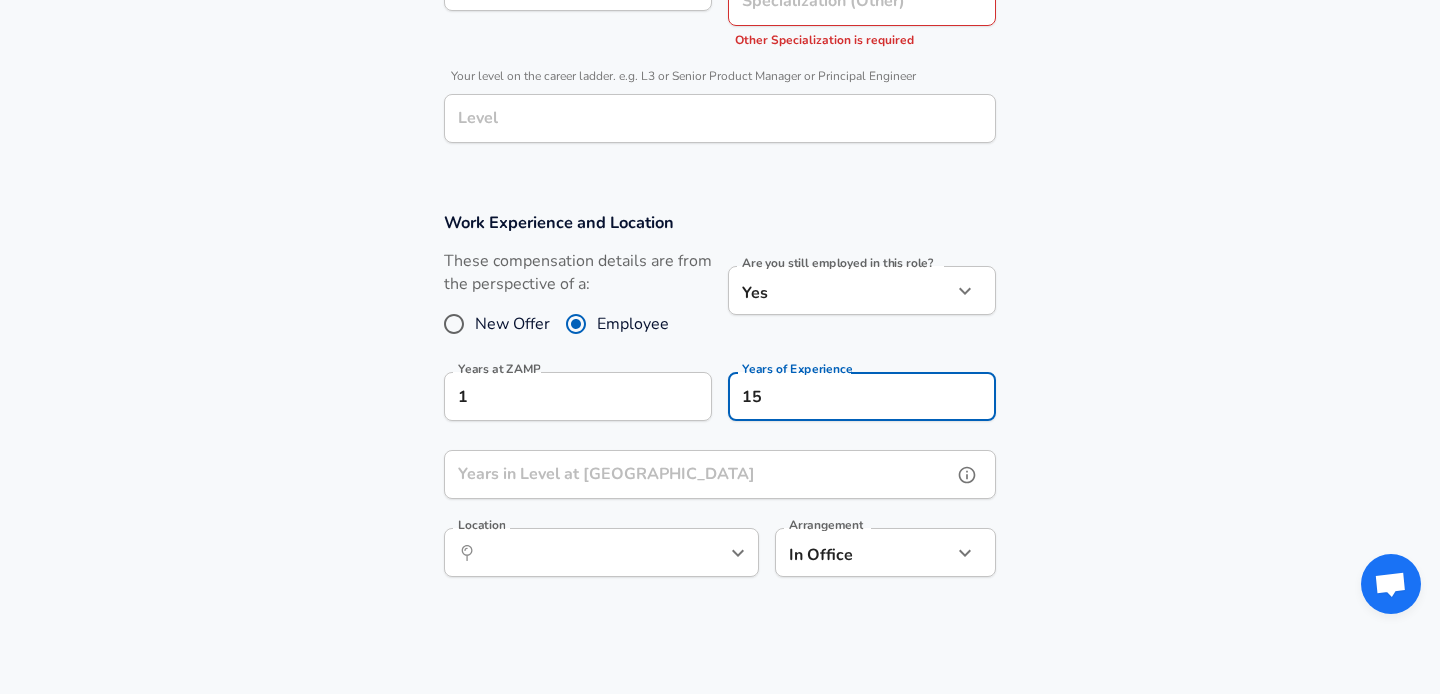 click on "Years in Level at [GEOGRAPHIC_DATA]" at bounding box center (698, 474) 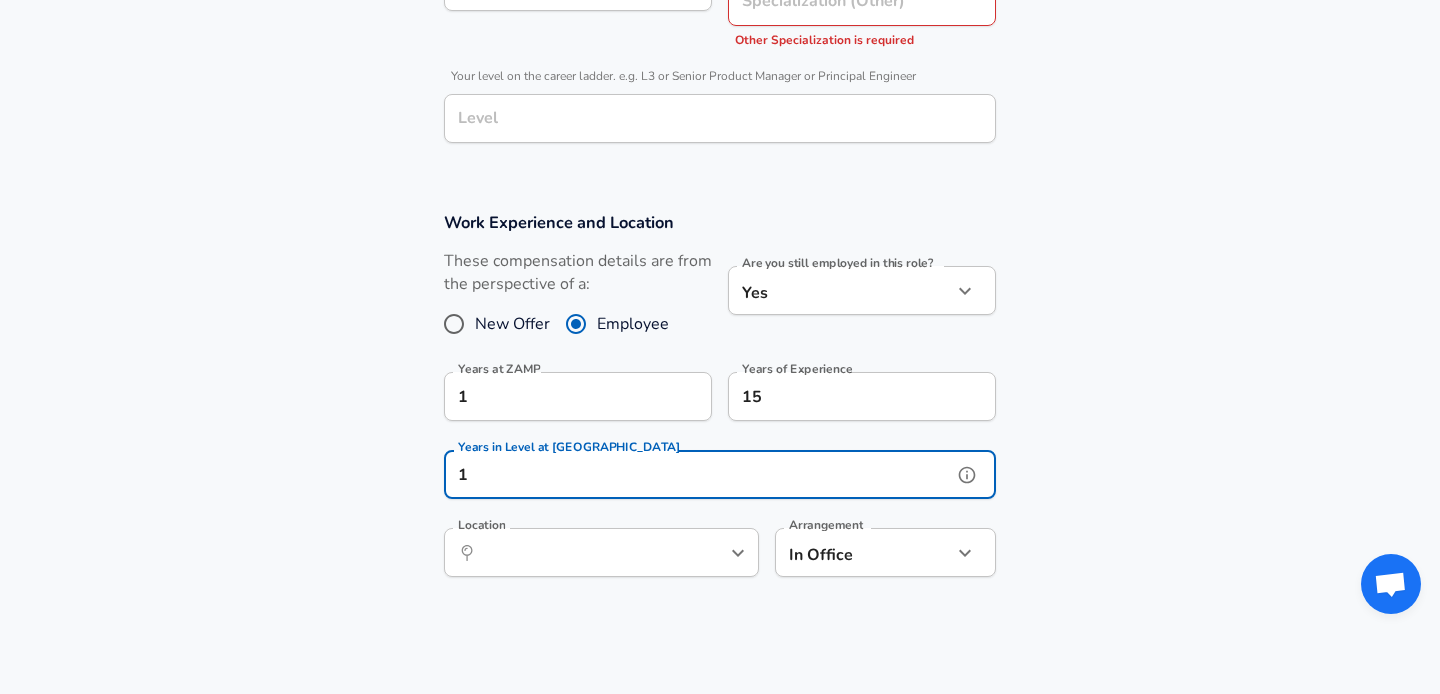 type on "1" 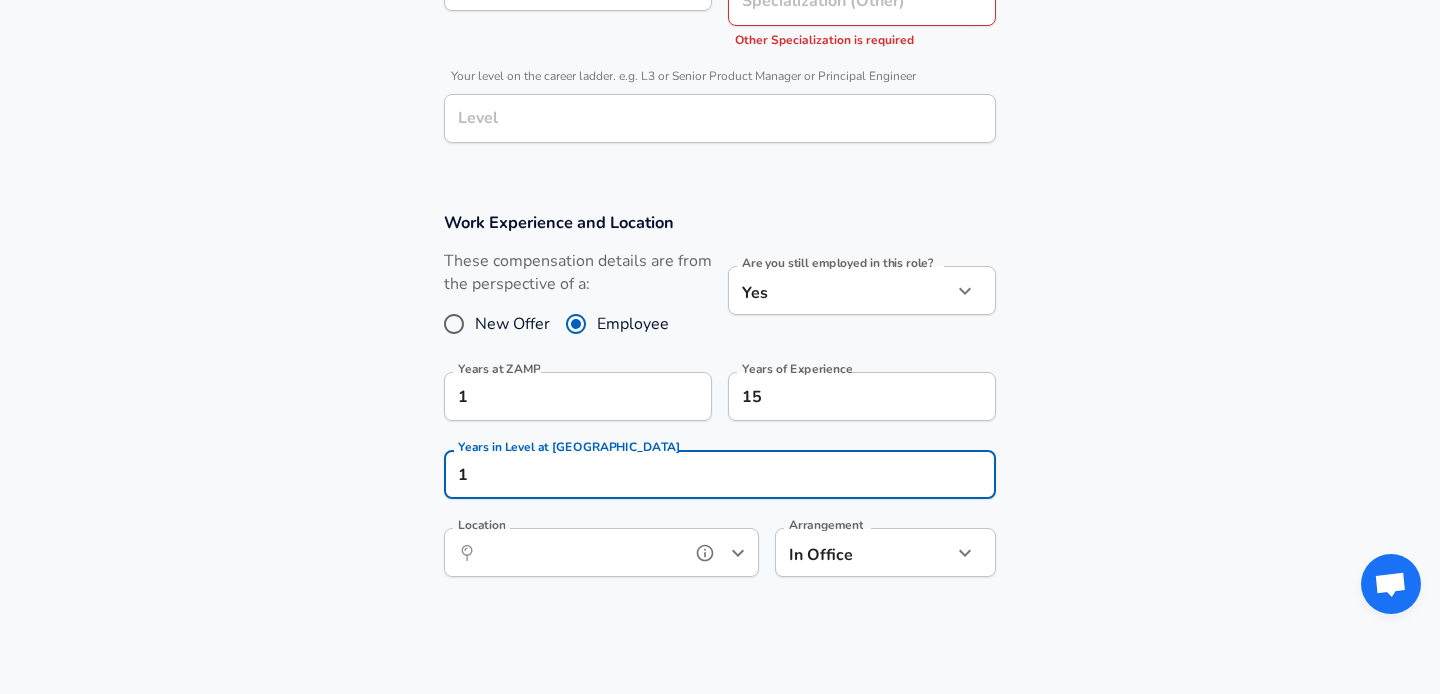 click on "Location" at bounding box center [579, 552] 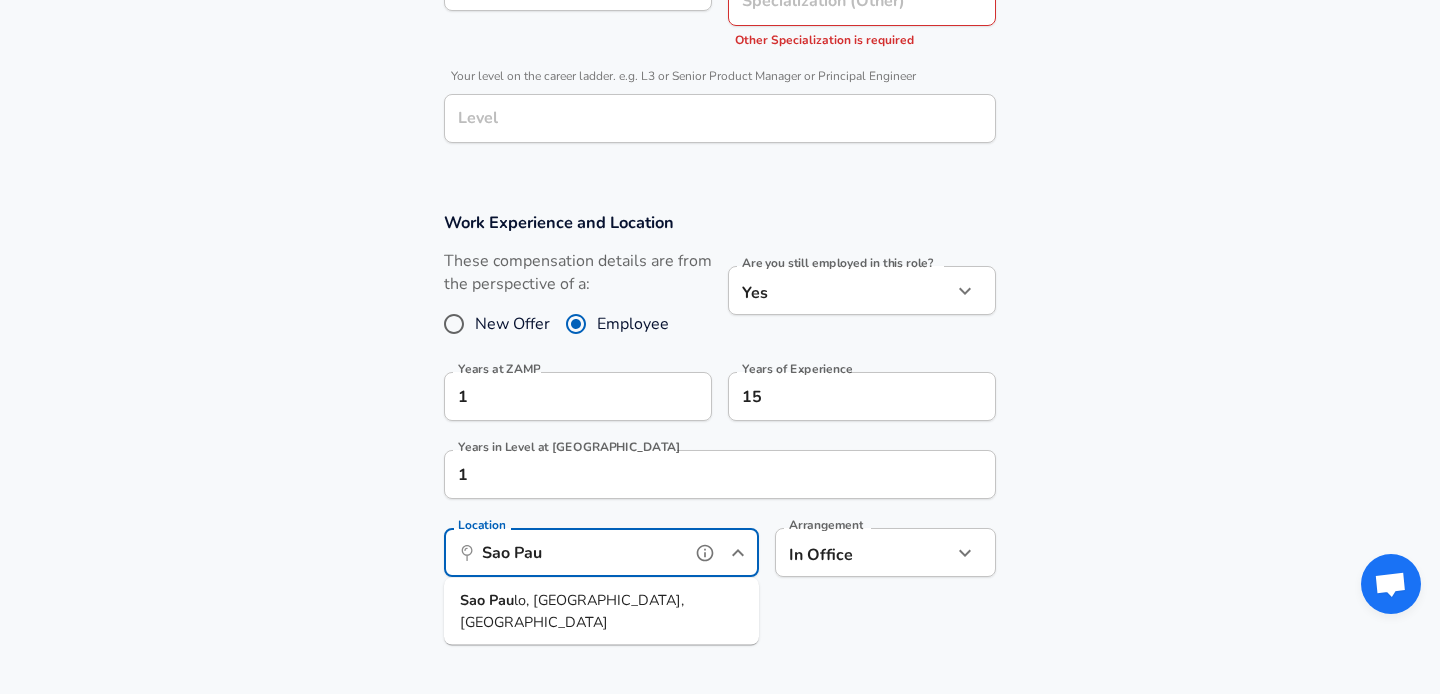 click on "lo, [GEOGRAPHIC_DATA], [GEOGRAPHIC_DATA]" at bounding box center [572, 611] 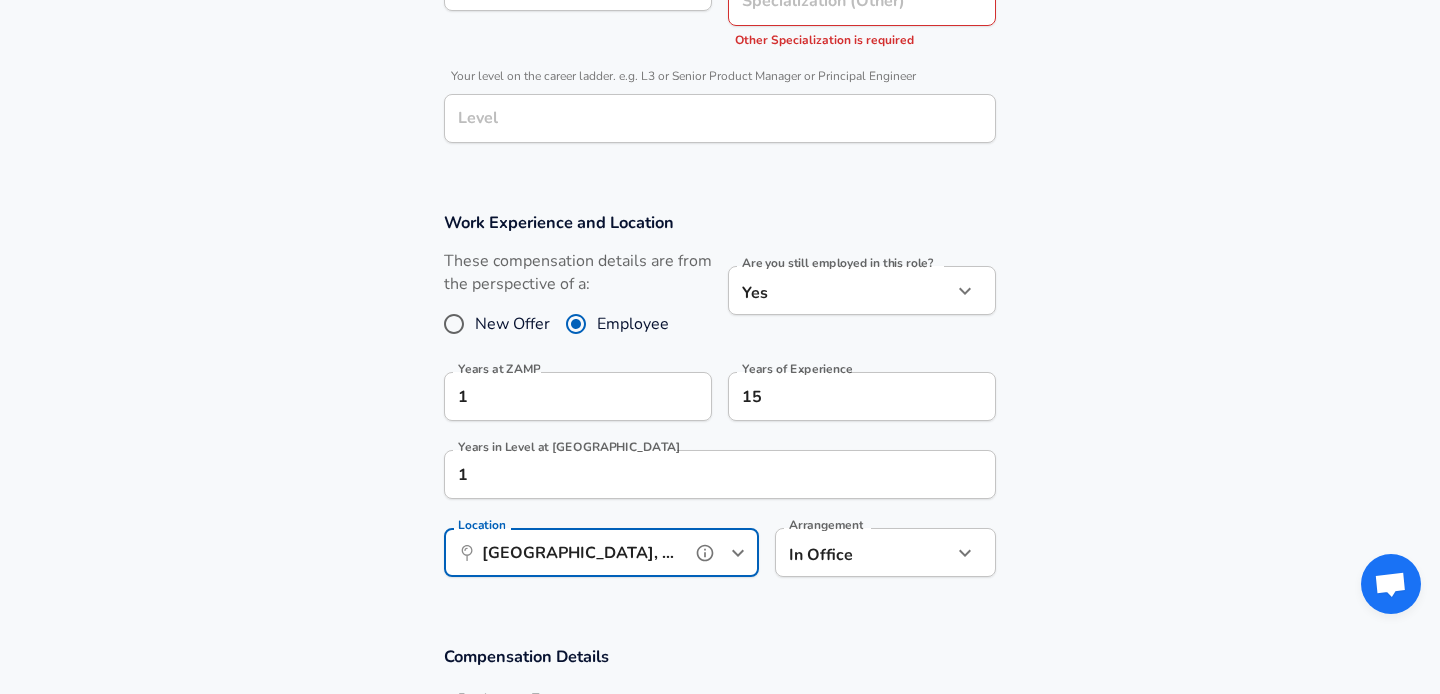 scroll, scrollTop: 1090, scrollLeft: 0, axis: vertical 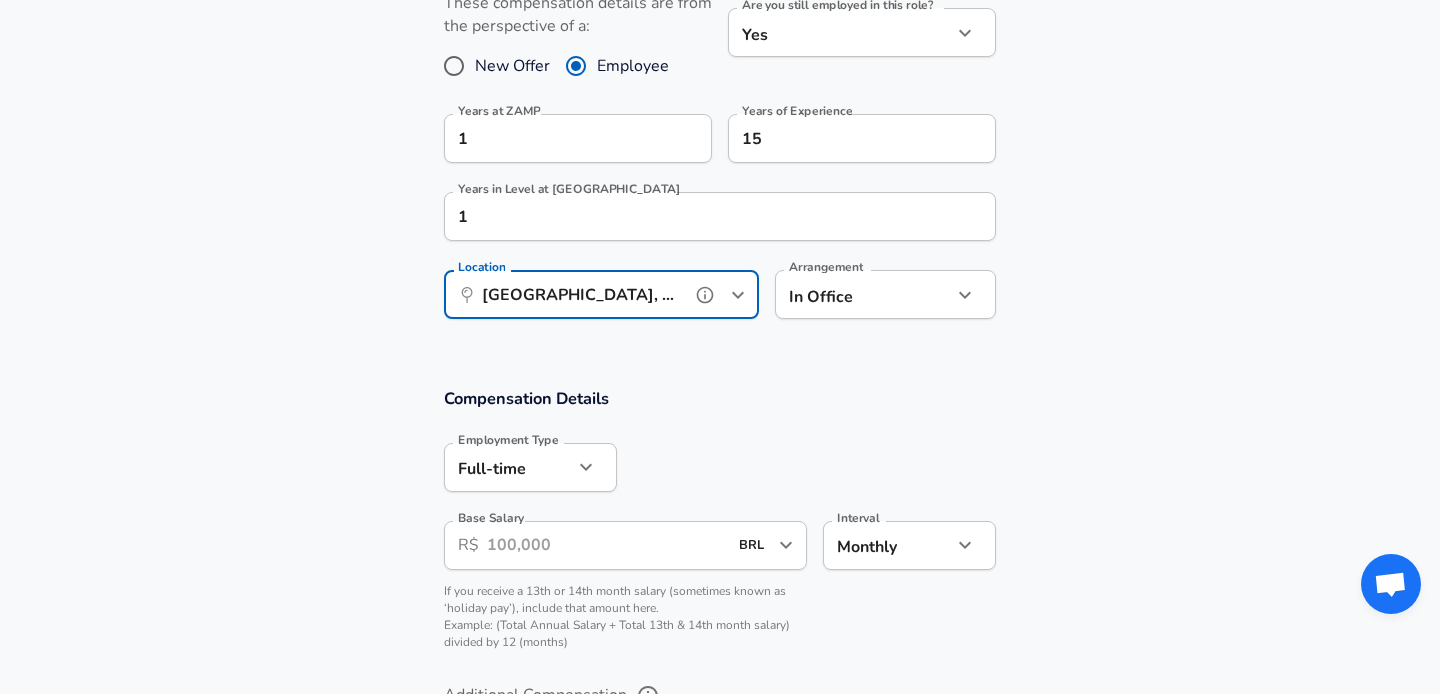 type on "[GEOGRAPHIC_DATA], [GEOGRAPHIC_DATA], [GEOGRAPHIC_DATA]" 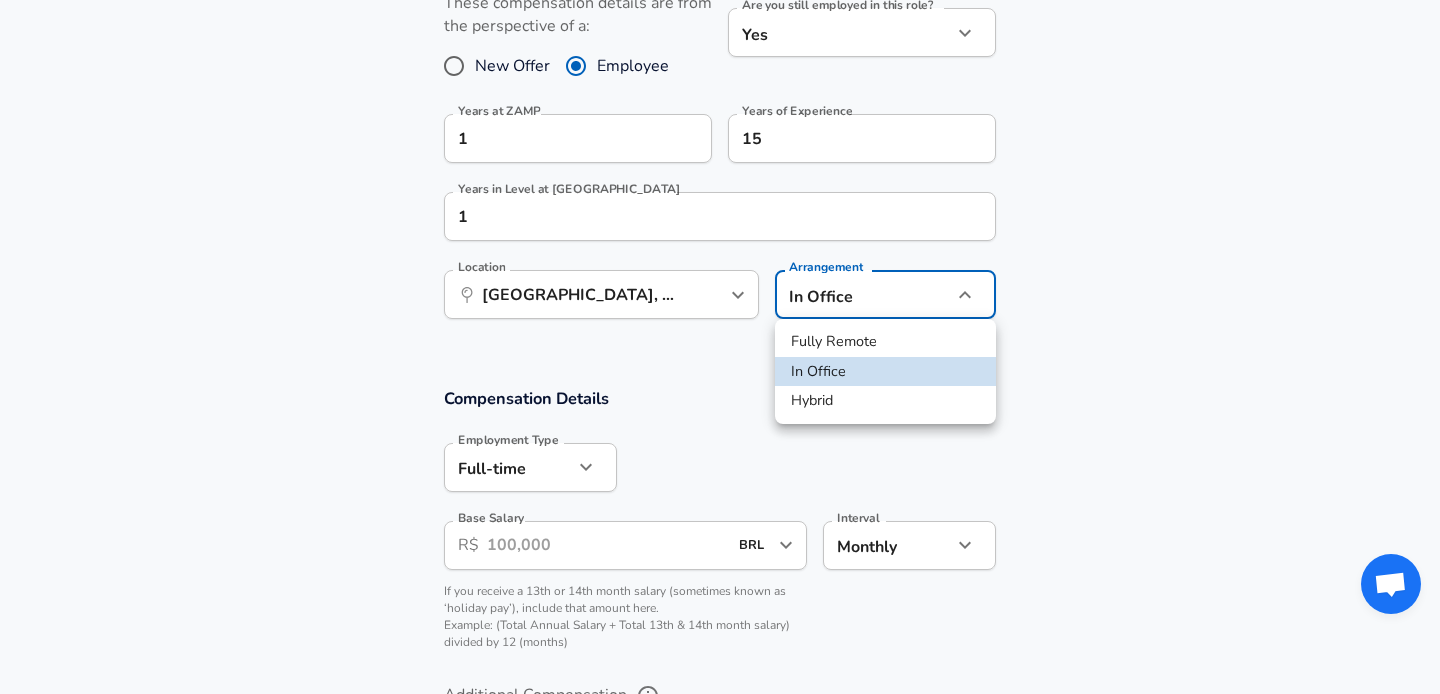 click on "Restart Add Your Salary Upload your offer letter   to verify your submission Enhance Privacy and Anonymity No Automatically hides specific fields until there are enough submissions to safely display the full details.   More Details Based on your submission and the data points that we have already collected, we will automatically hide and anonymize specific fields if there aren't enough data points to remain sufficiently anonymous. Company & Title Information   Enter the company you received your offer from Company ZAMP Company   Select the title that closest resembles your official title. This should be similar to the title that was present on your offer letter. Title Information Technologist (IT) Title   Select a job family that best fits your role. If you can't find one, select 'Other' to enter a custom job family Job Family Information Technologist (IT) Job Family   Select a Specialization that best fits your role. If you can't find one, select 'Other' to enter a custom specialization Select Specialization" at bounding box center [720, -743] 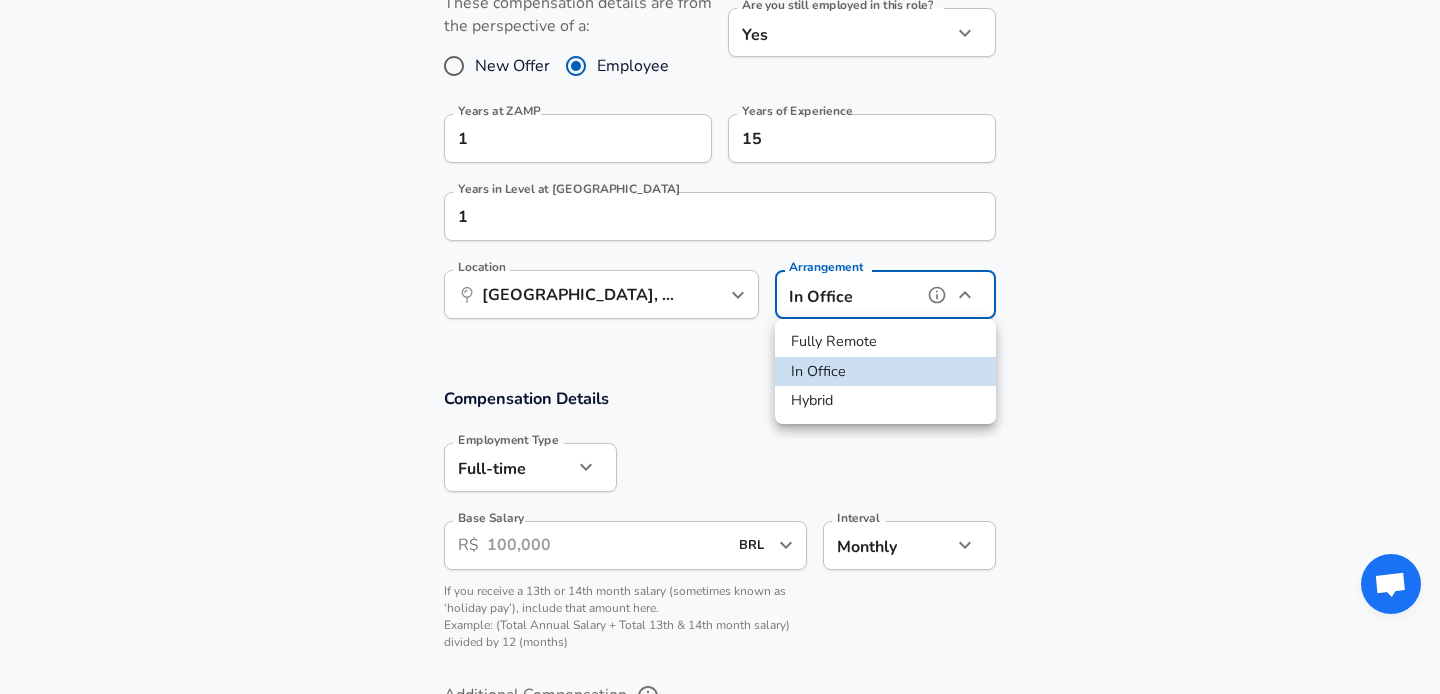 type on "hybrid" 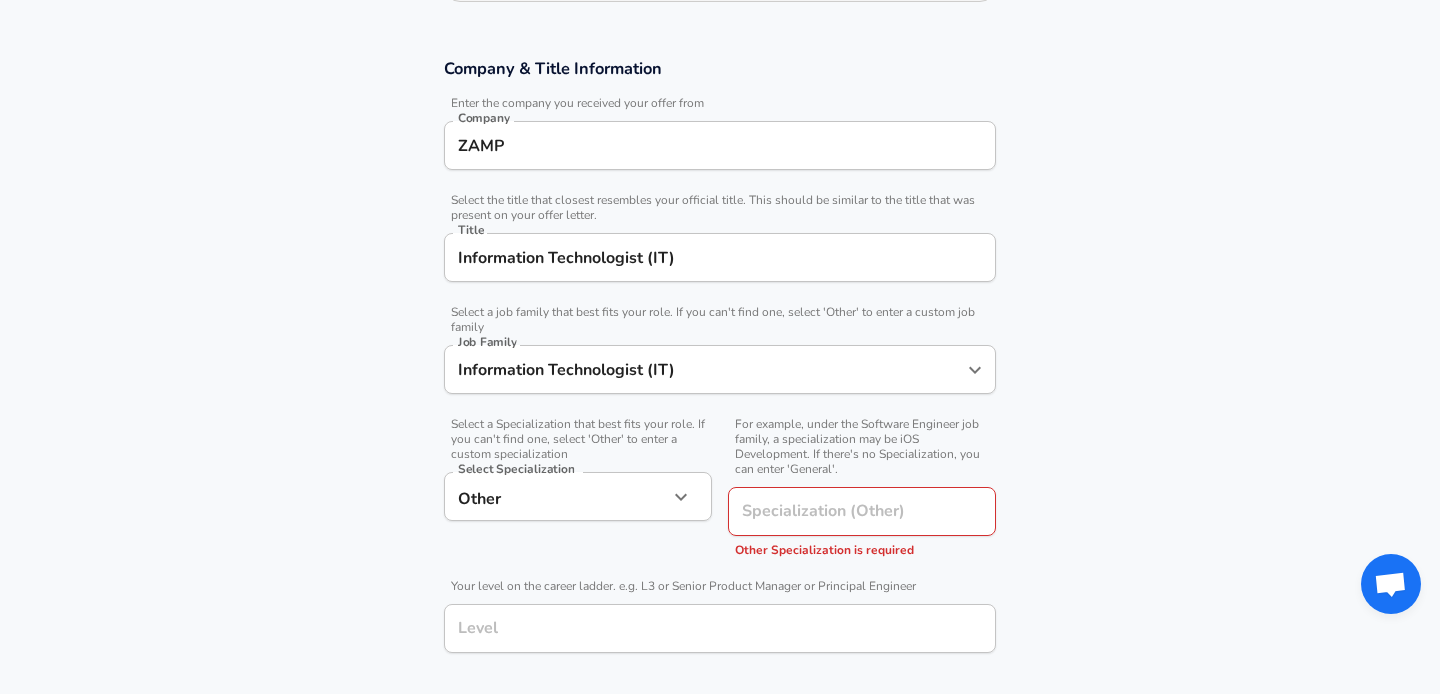 scroll, scrollTop: 343, scrollLeft: 0, axis: vertical 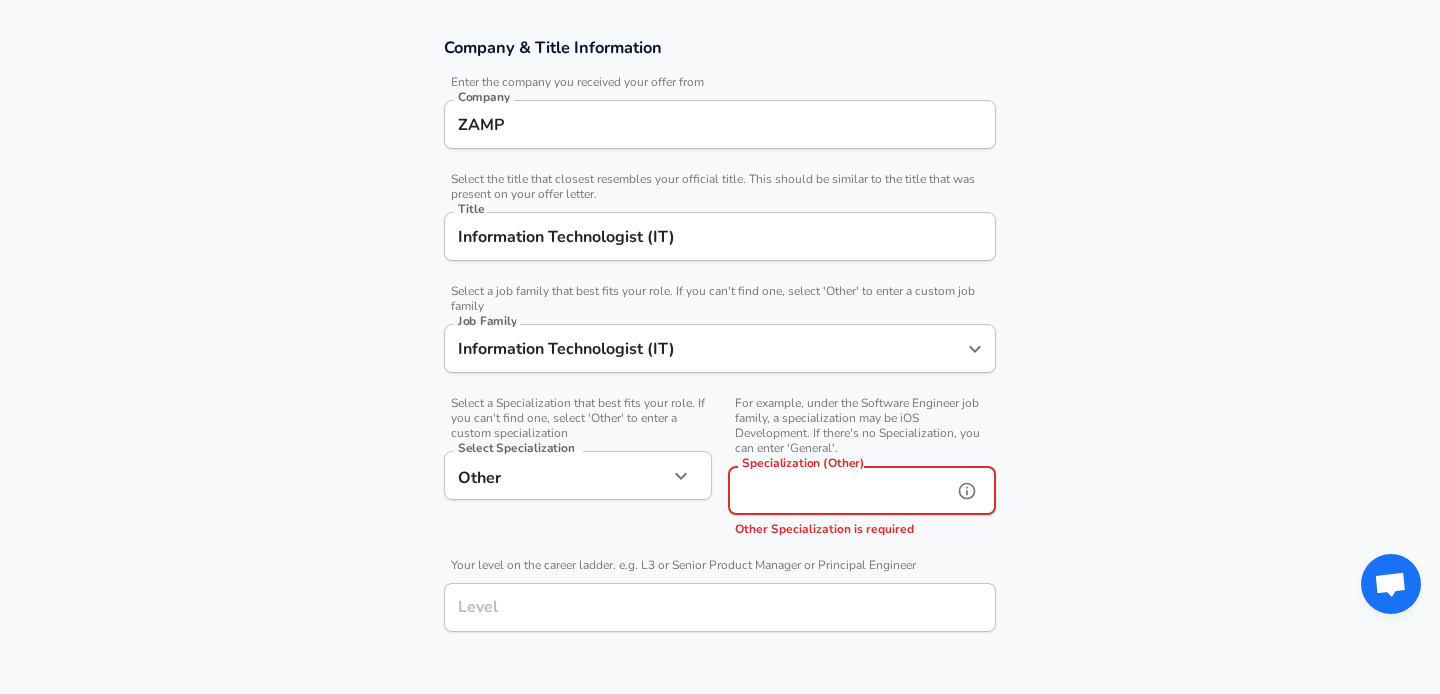 click on "Specialization (Other)" at bounding box center [836, 490] 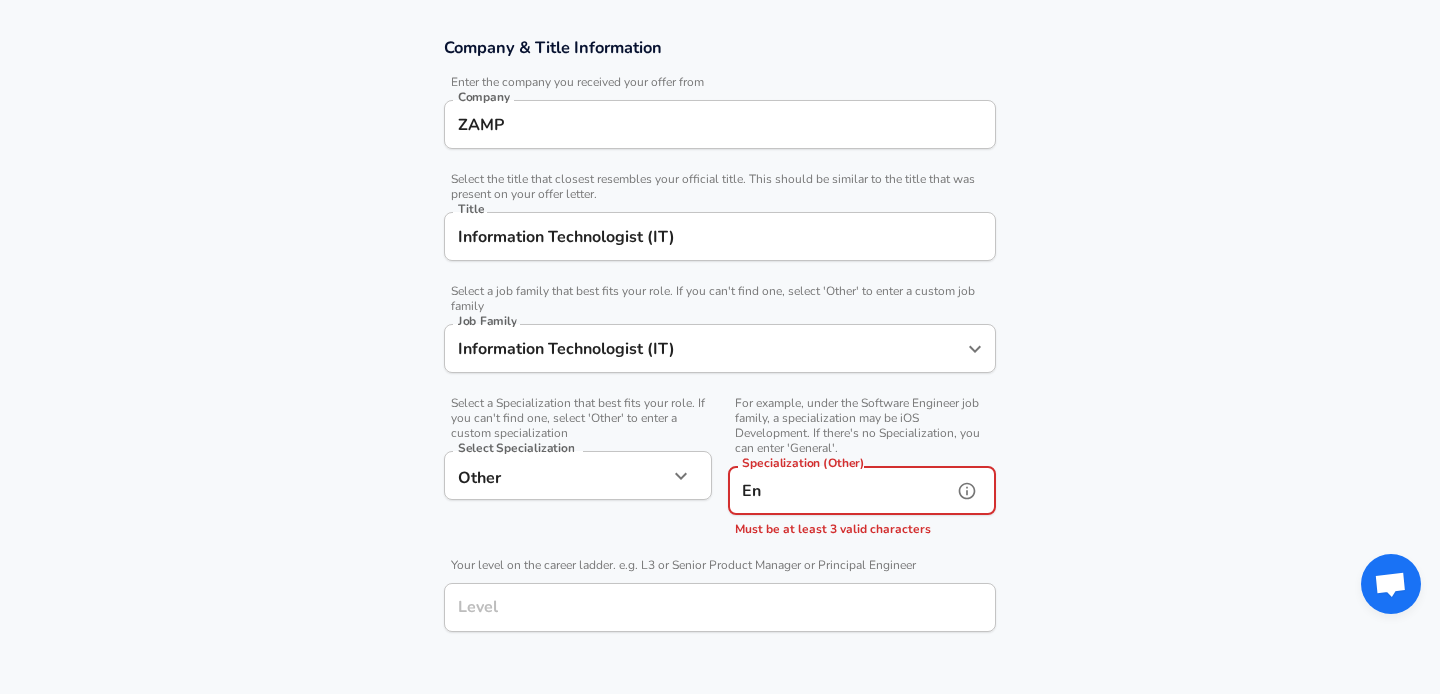 type on "E" 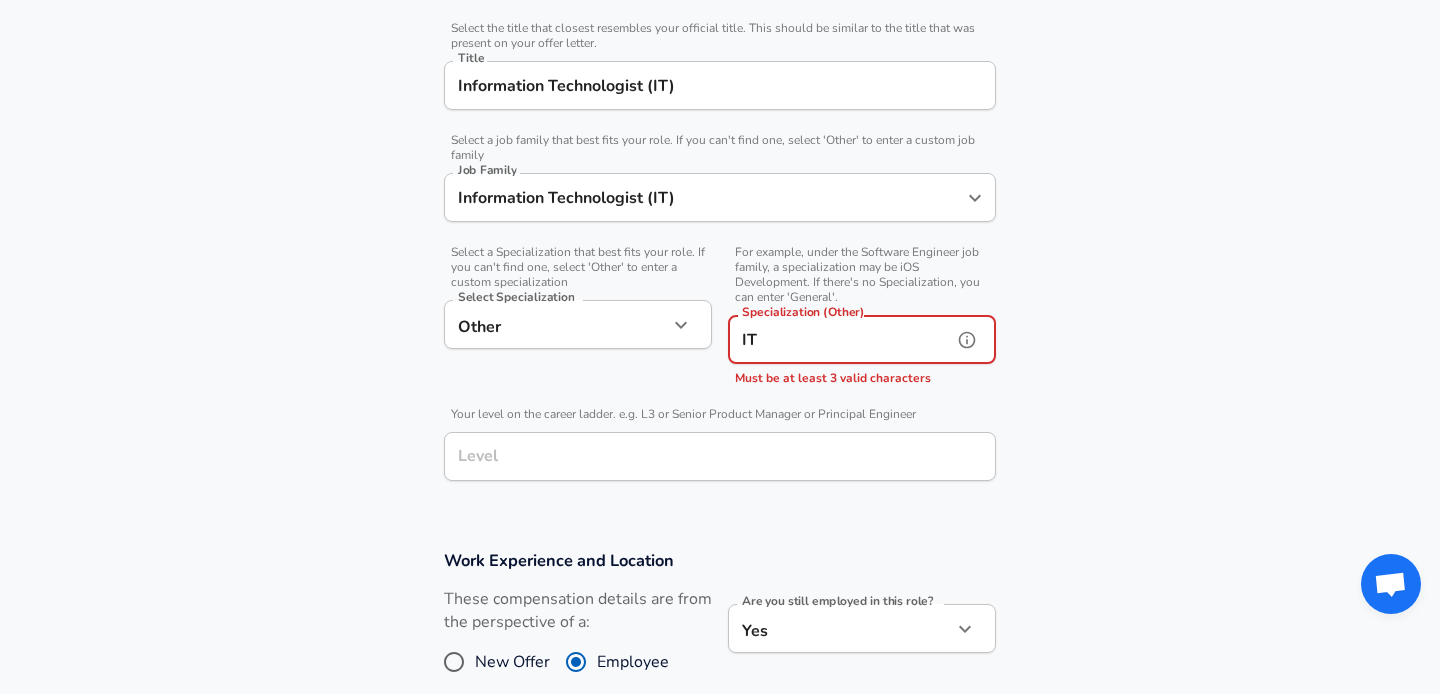 scroll, scrollTop: 506, scrollLeft: 0, axis: vertical 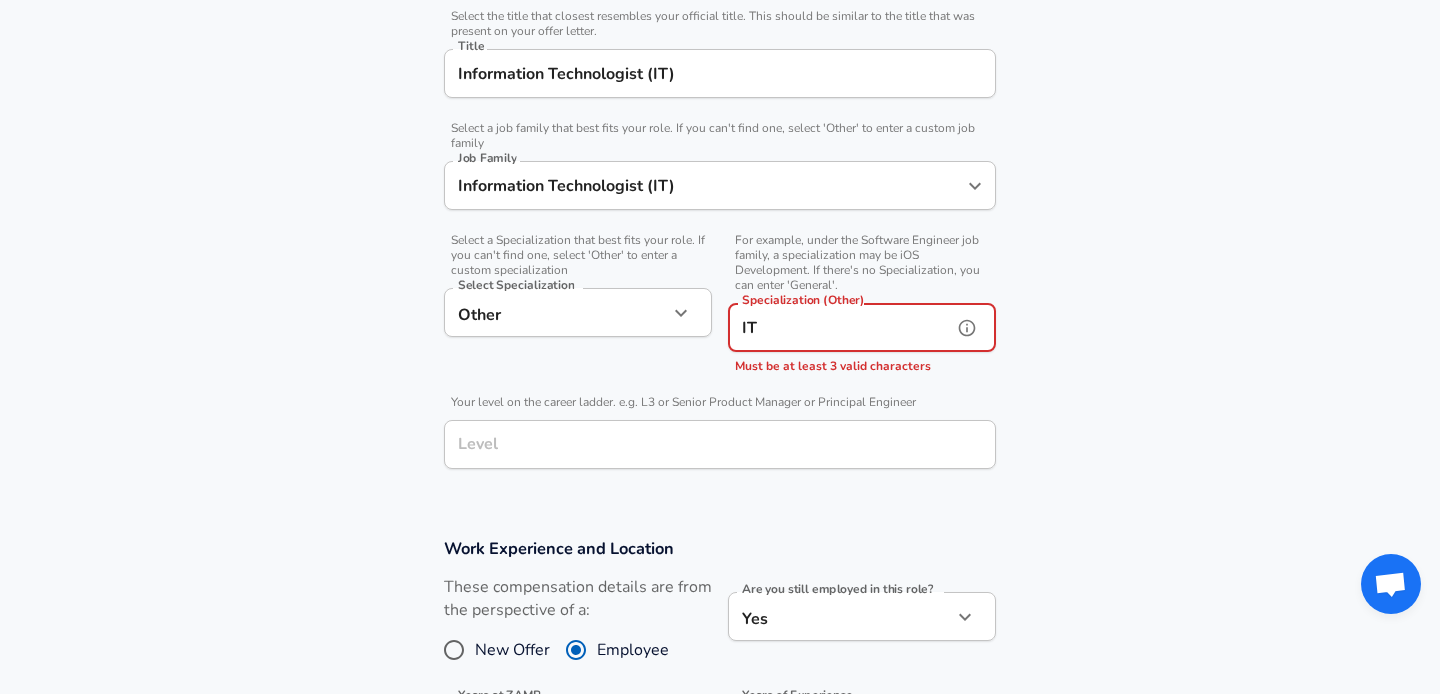 type on "IT" 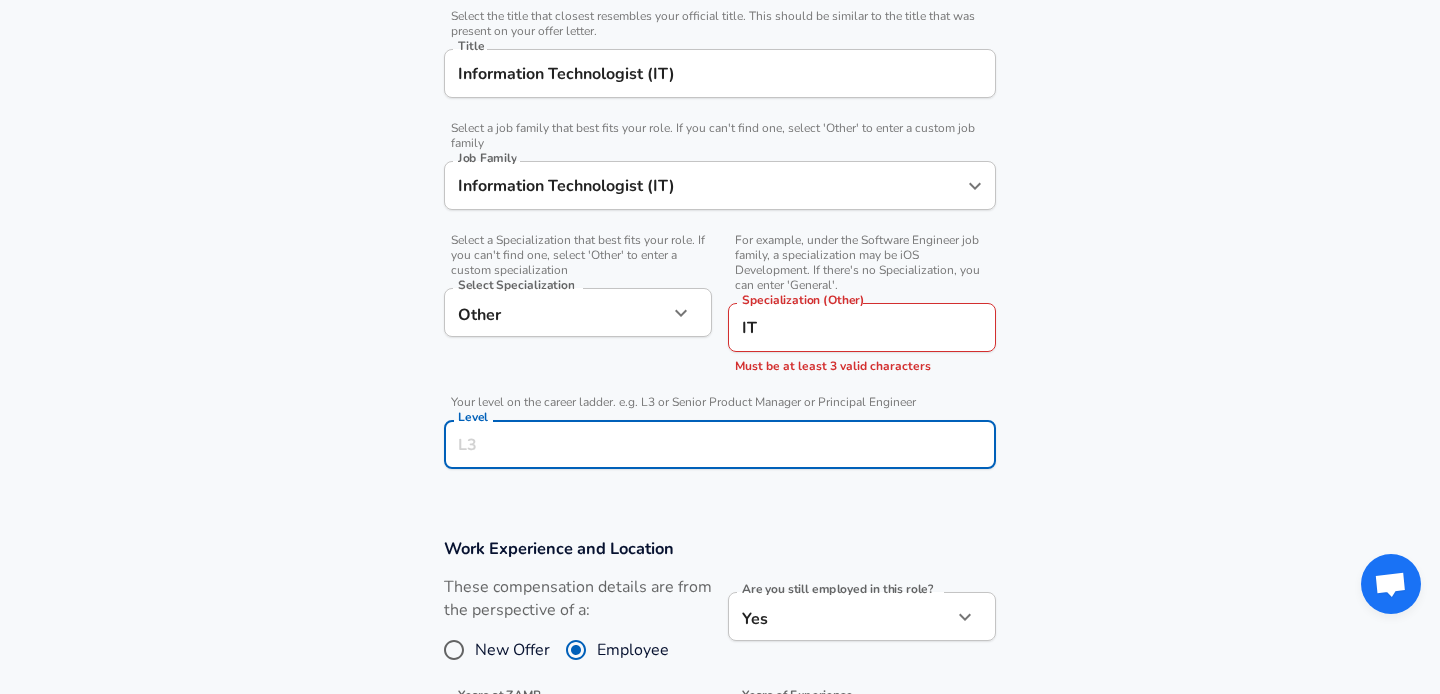 click on "Level" at bounding box center (720, 444) 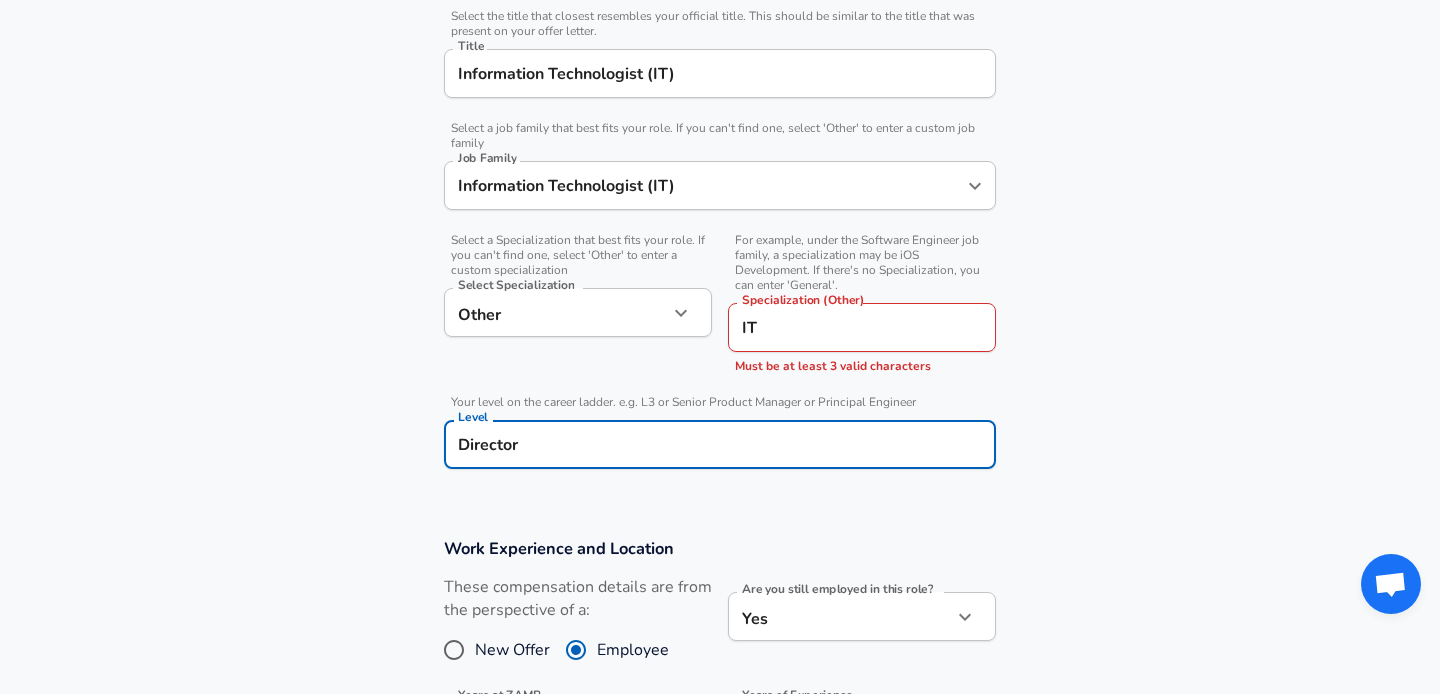 type on "Director" 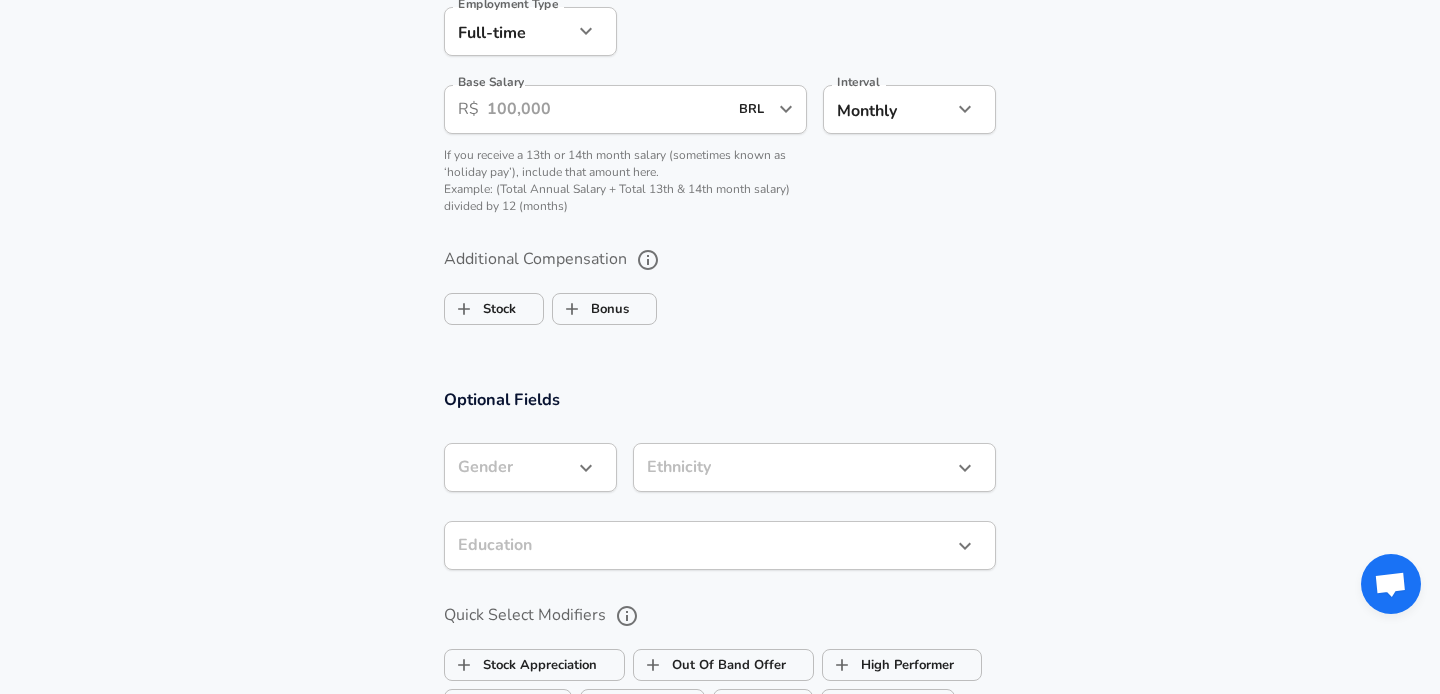 scroll, scrollTop: 1531, scrollLeft: 0, axis: vertical 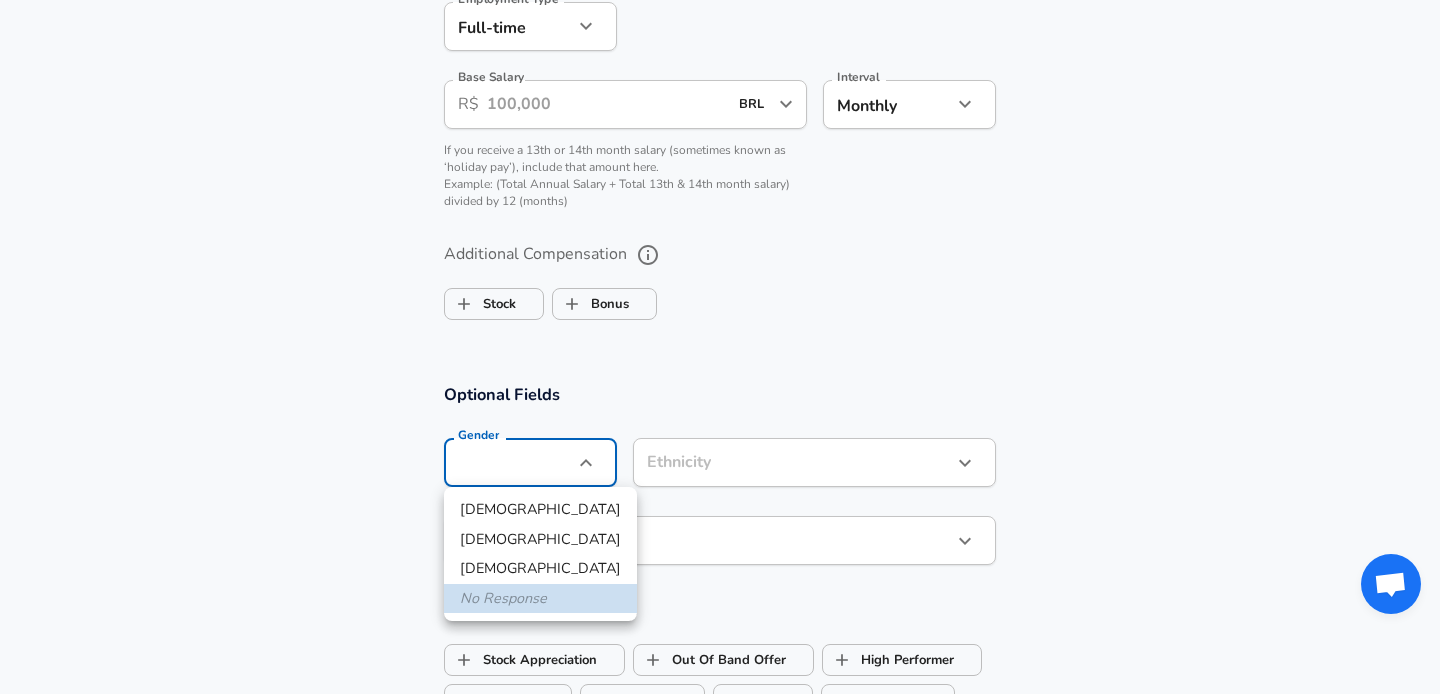 click on "Restart Add Your Salary Upload your offer letter   to verify your submission Enhance Privacy and Anonymity No Automatically hides specific fields until there are enough submissions to safely display the full details.   More Details Based on your submission and the data points that we have already collected, we will automatically hide and anonymize specific fields if there aren't enough data points to remain sufficiently anonymous. Company & Title Information   Enter the company you received your offer from Company ZAMP Company   Select the title that closest resembles your official title. This should be similar to the title that was present on your offer letter. Title Information Technologist (IT) Title   Select a job family that best fits your role. If you can't find one, select 'Other' to enter a custom job family Job Family Information Technologist (IT) Job Family   Select a Specialization that best fits your role. If you can't find one, select 'Other' to enter a custom specialization Select Specialization" at bounding box center [720, -1184] 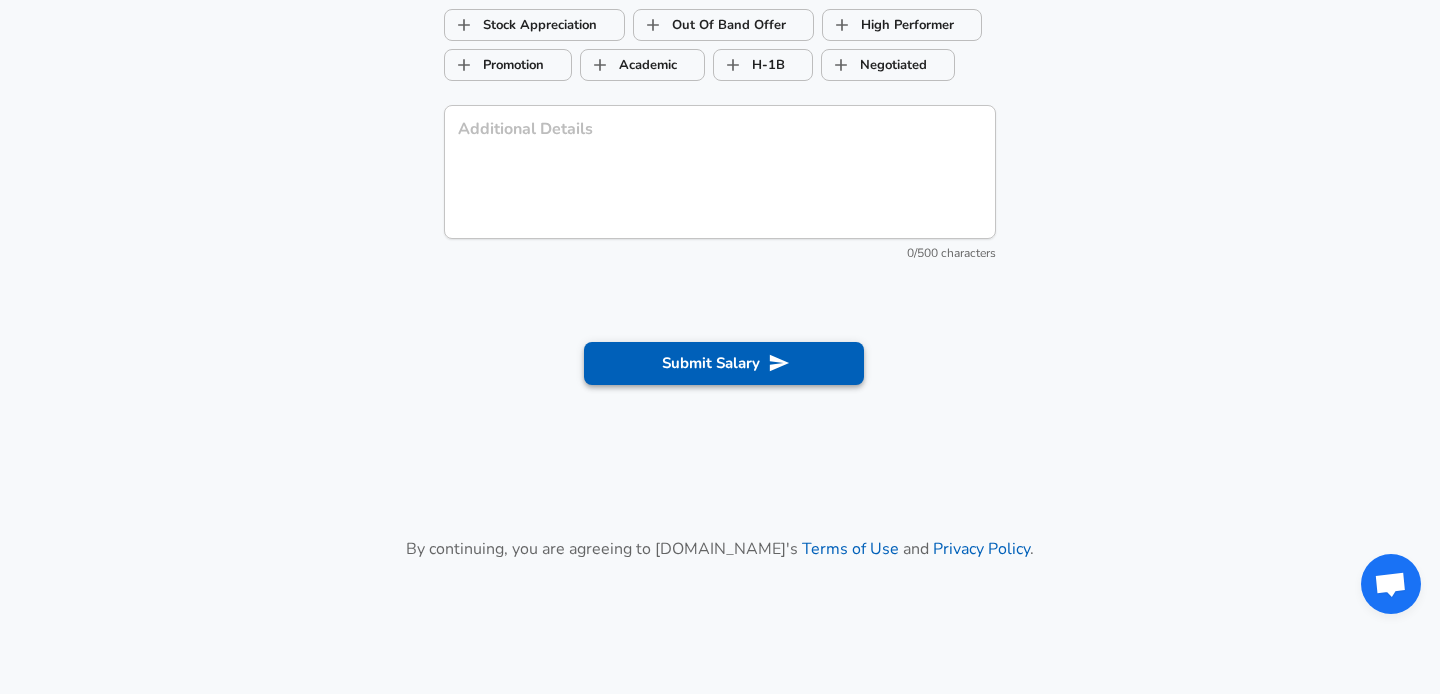 click 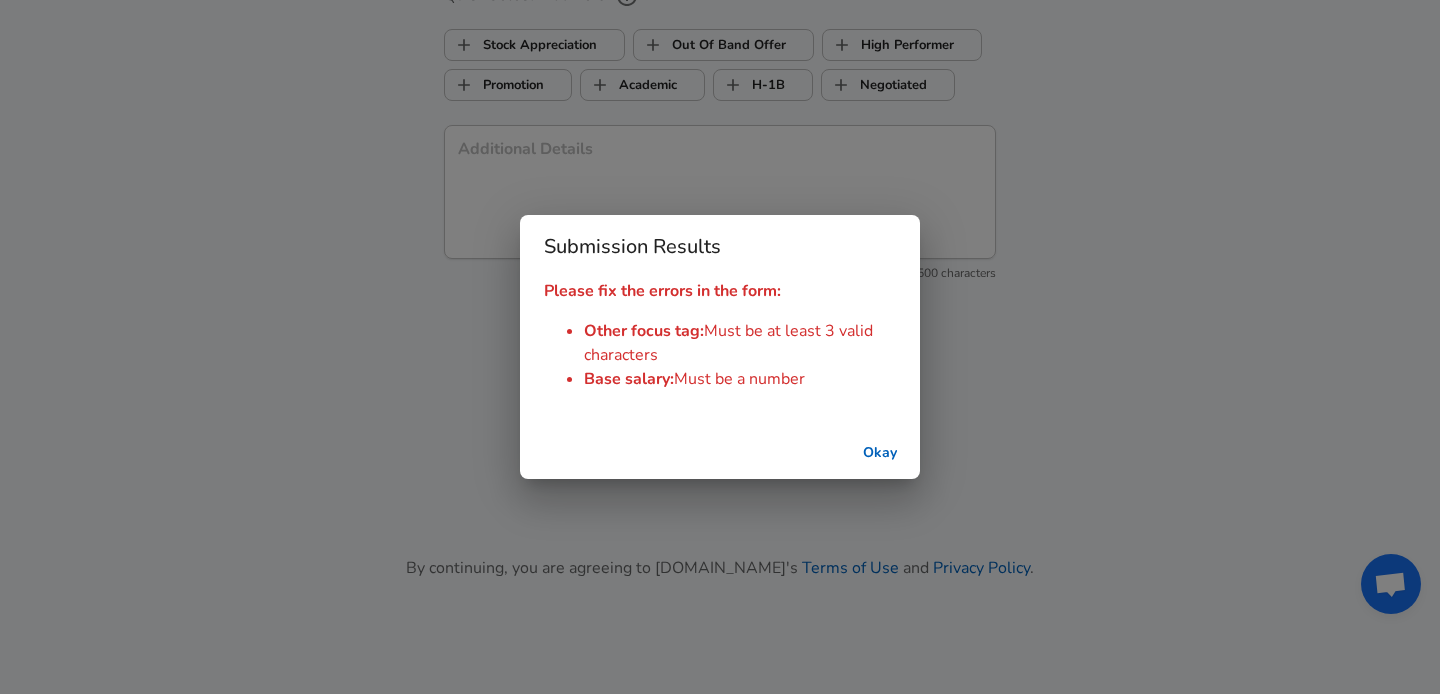 scroll, scrollTop: 2186, scrollLeft: 0, axis: vertical 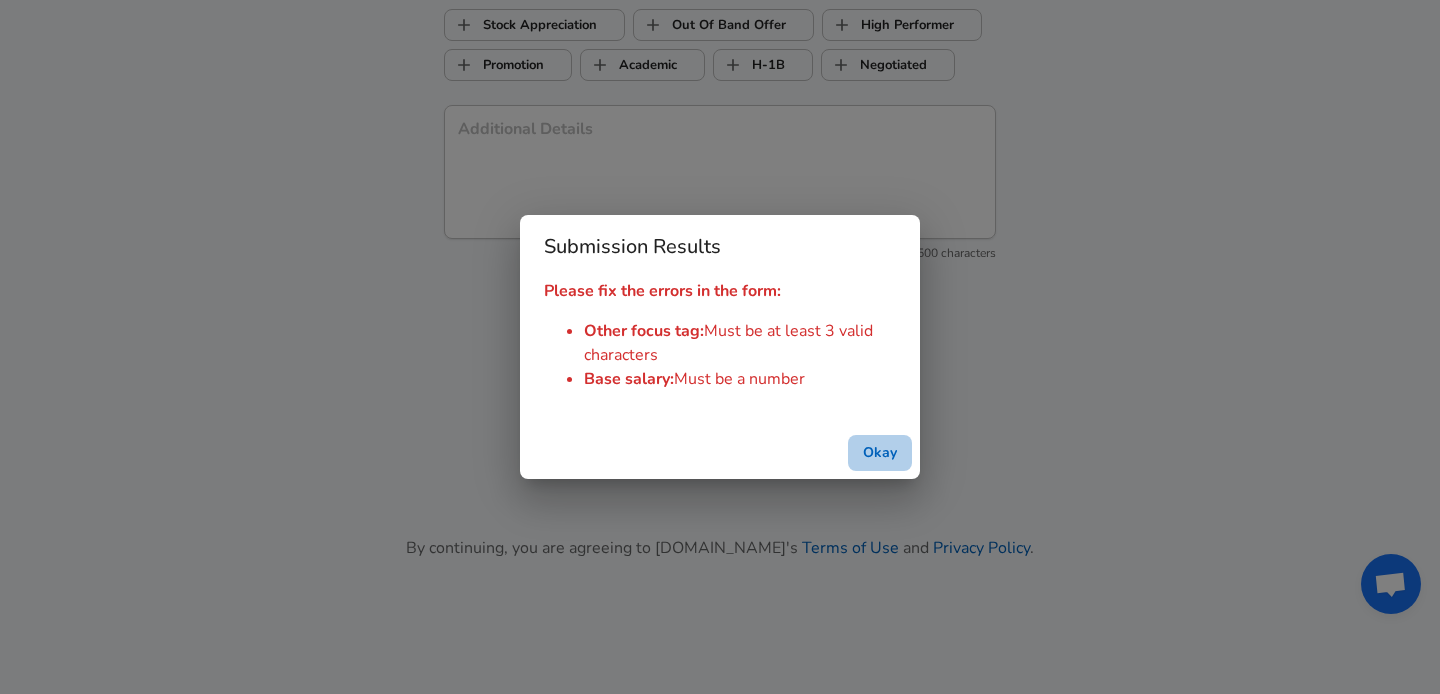 click on "Okay" at bounding box center (880, 453) 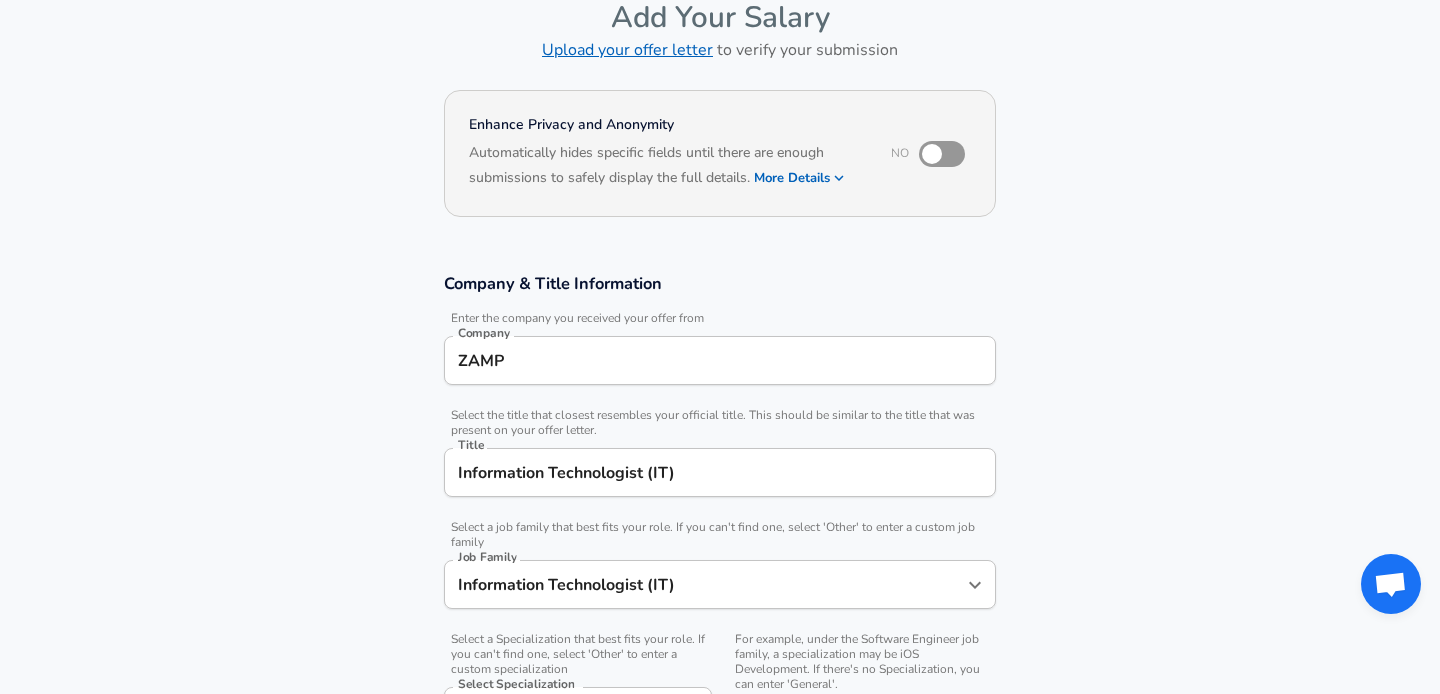 scroll, scrollTop: 98, scrollLeft: 0, axis: vertical 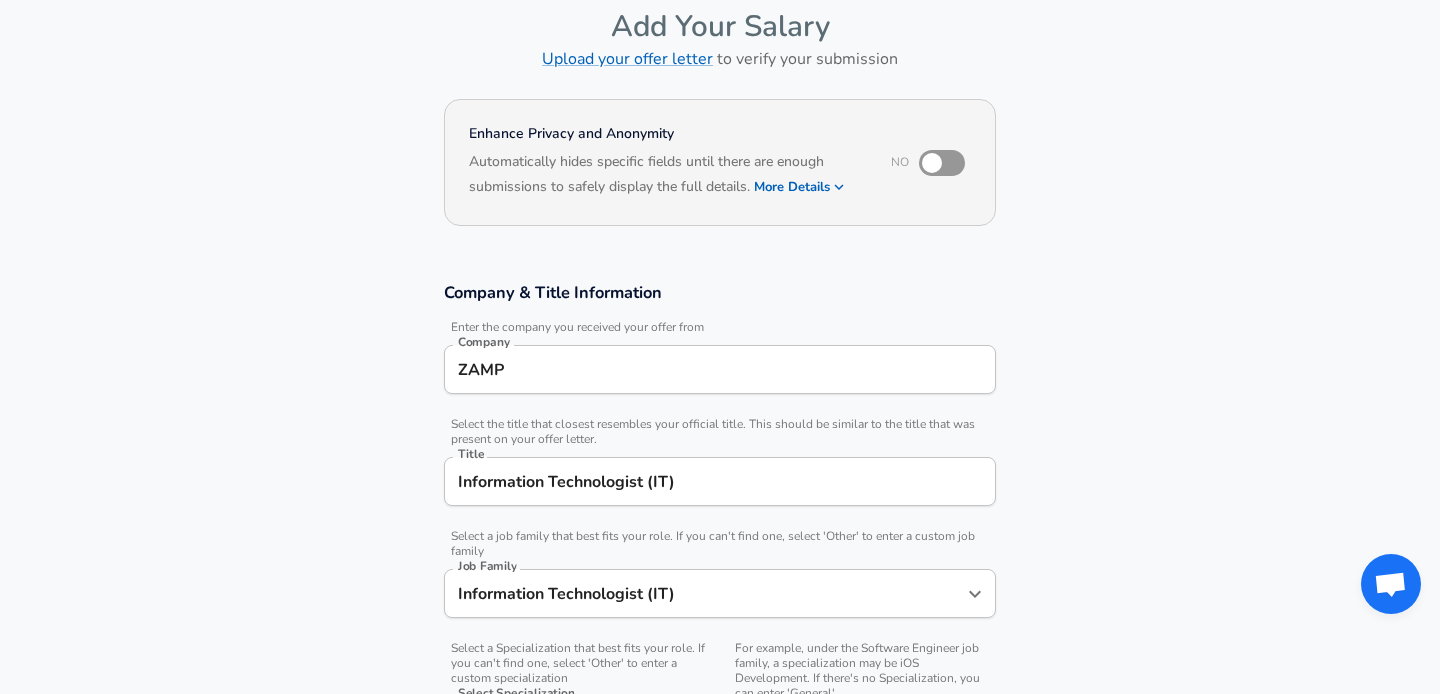 click at bounding box center [932, 163] 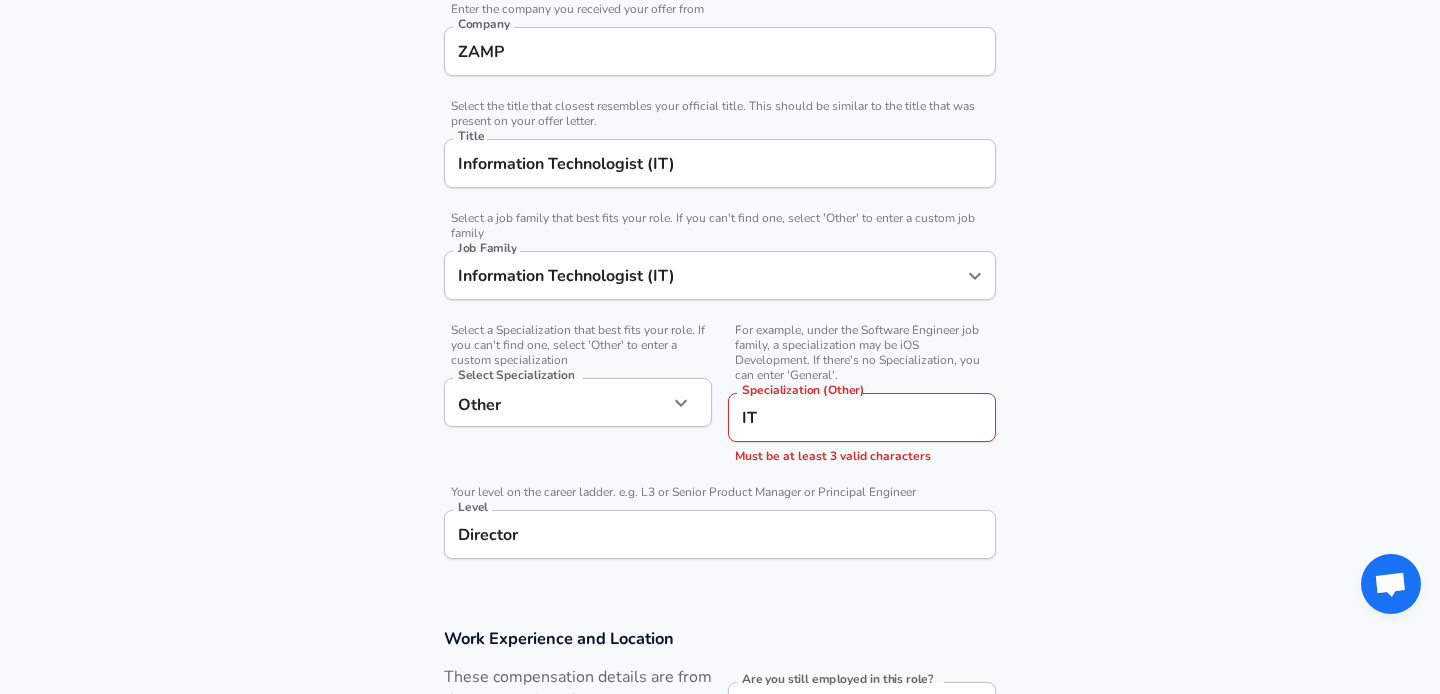 scroll, scrollTop: 684, scrollLeft: 0, axis: vertical 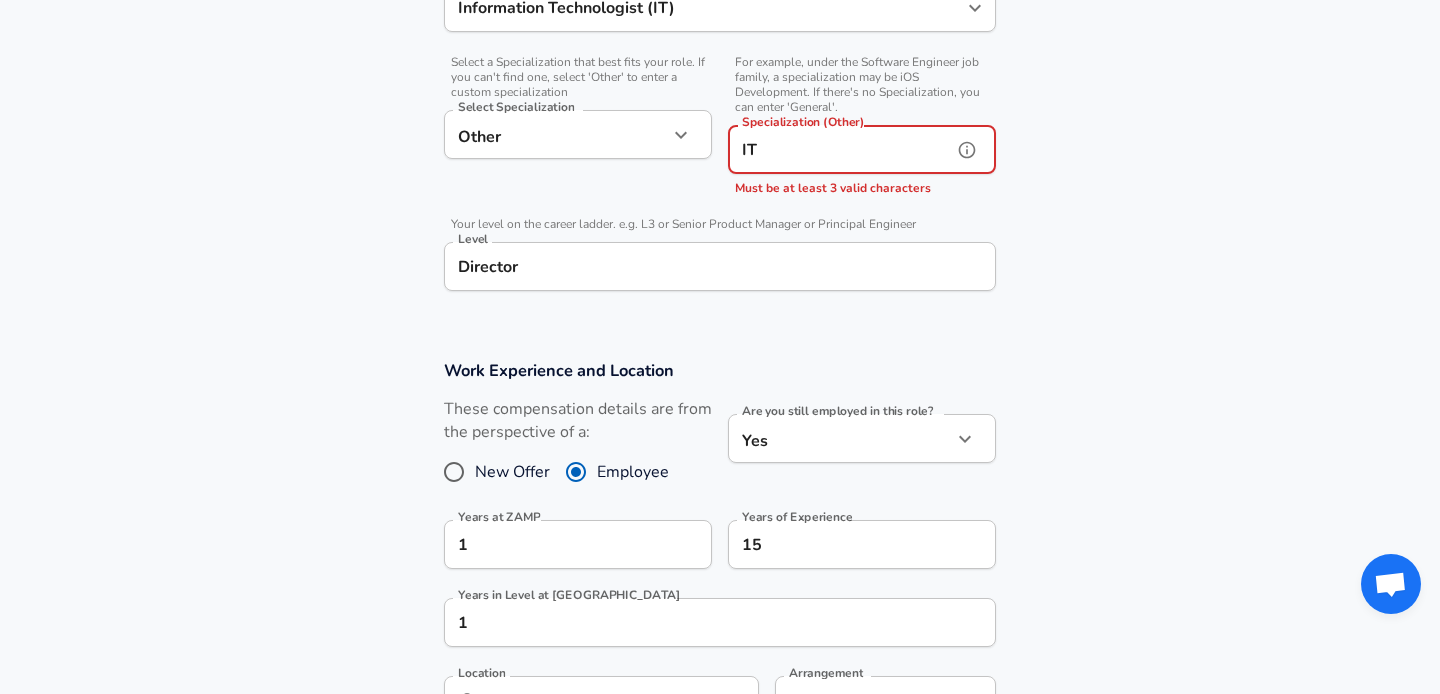 click on "IT" at bounding box center [836, 149] 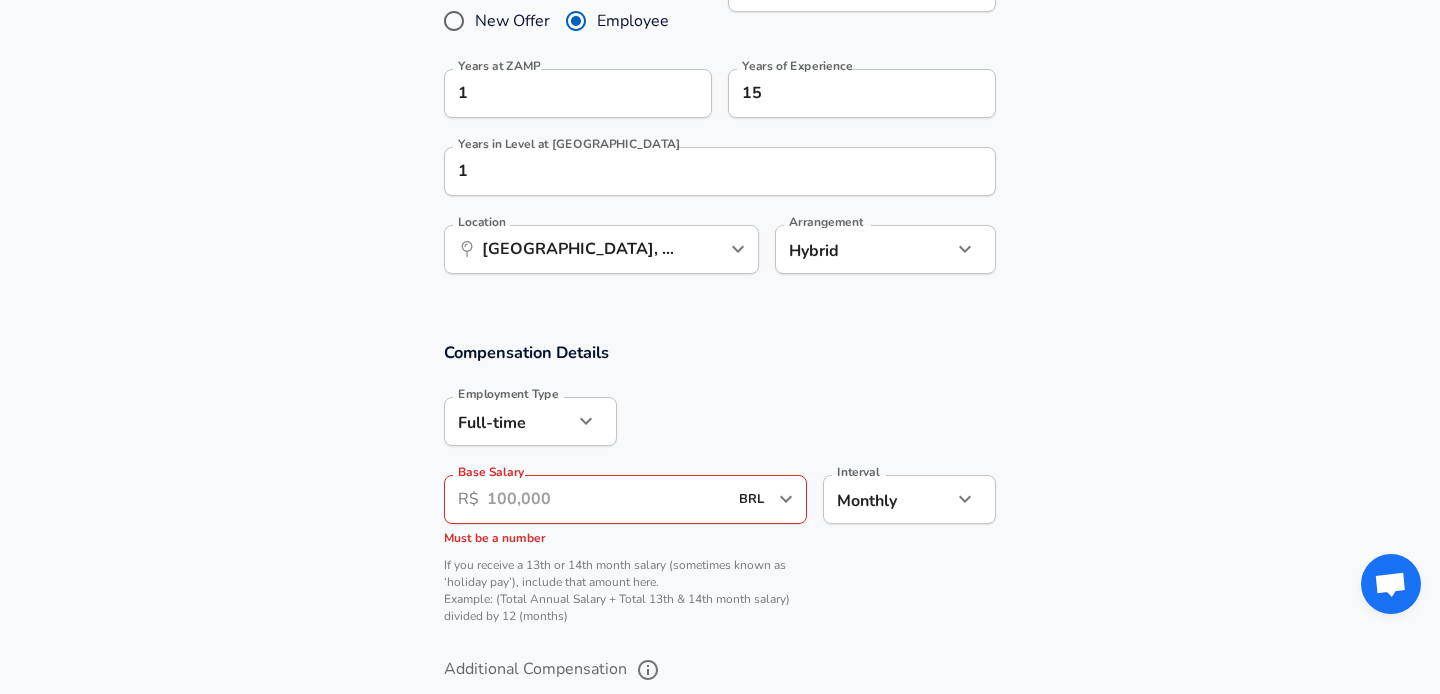 scroll, scrollTop: 1305, scrollLeft: 0, axis: vertical 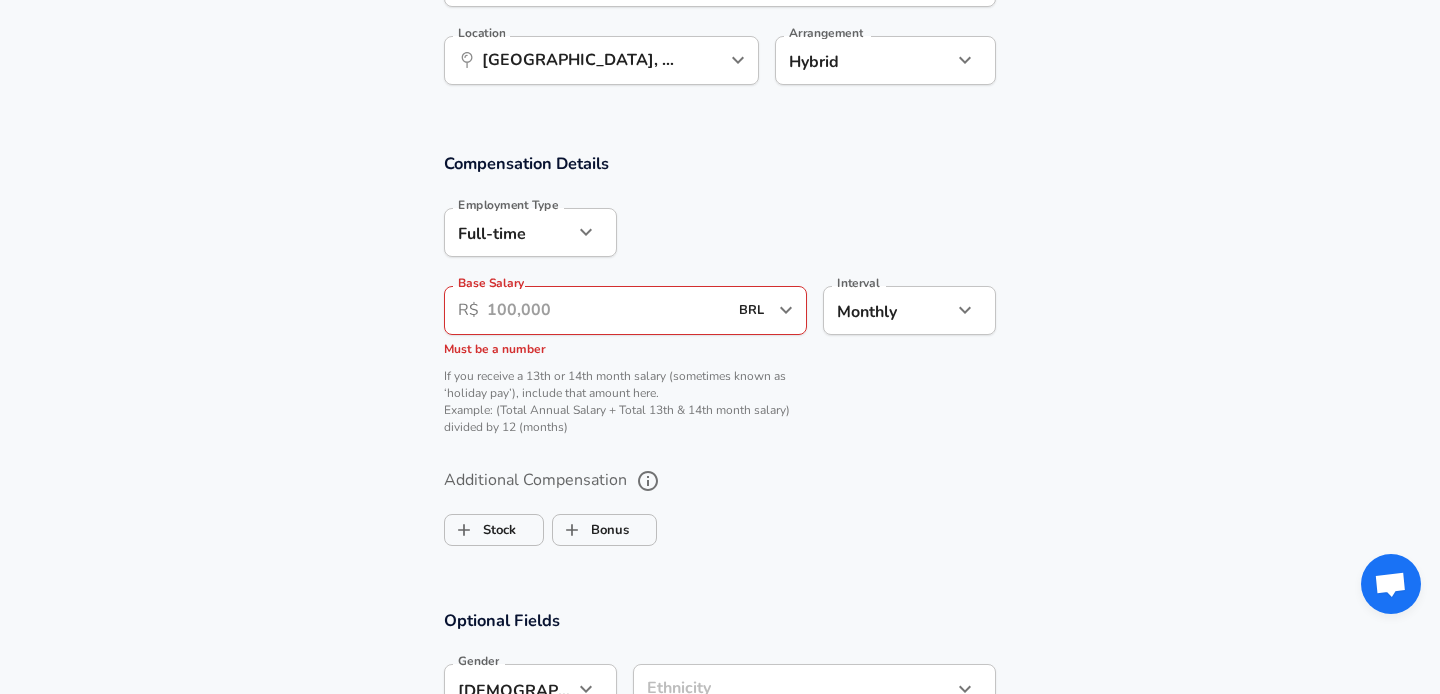type on "Engenharia" 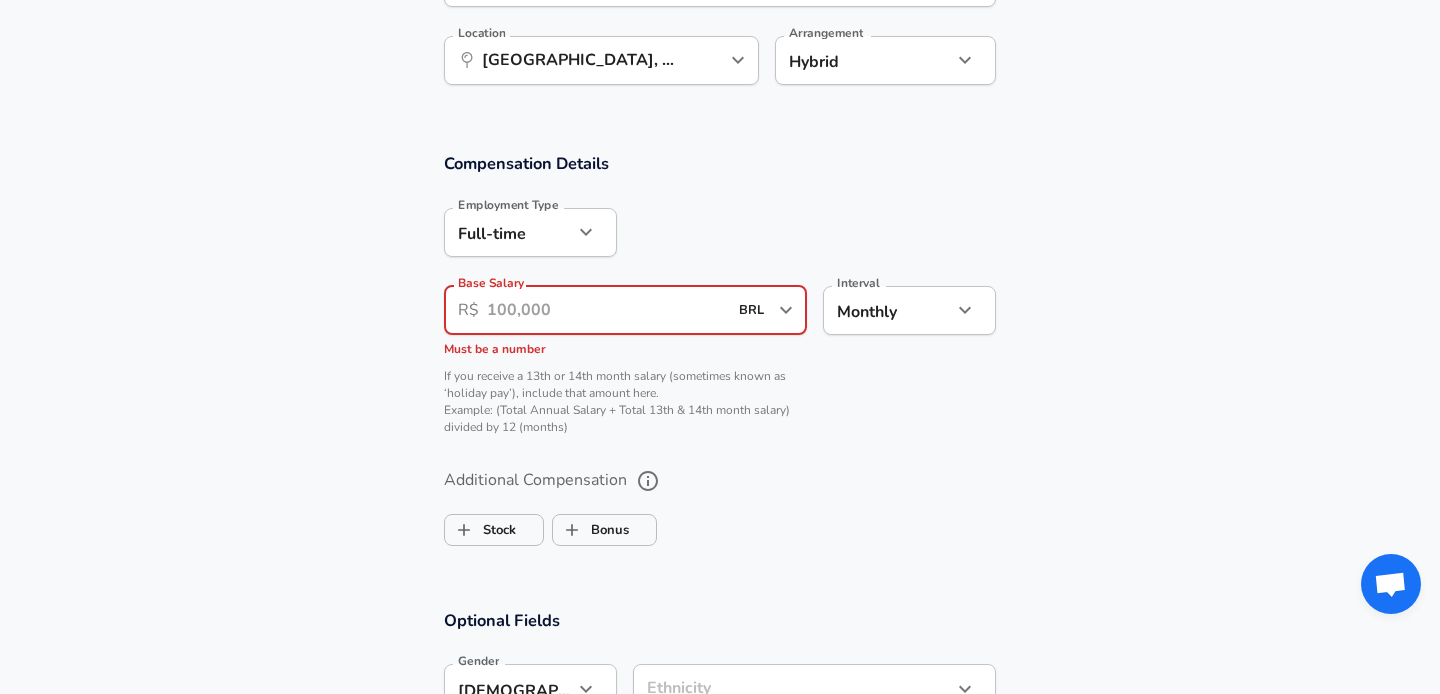 click on "Base Salary" at bounding box center (607, 310) 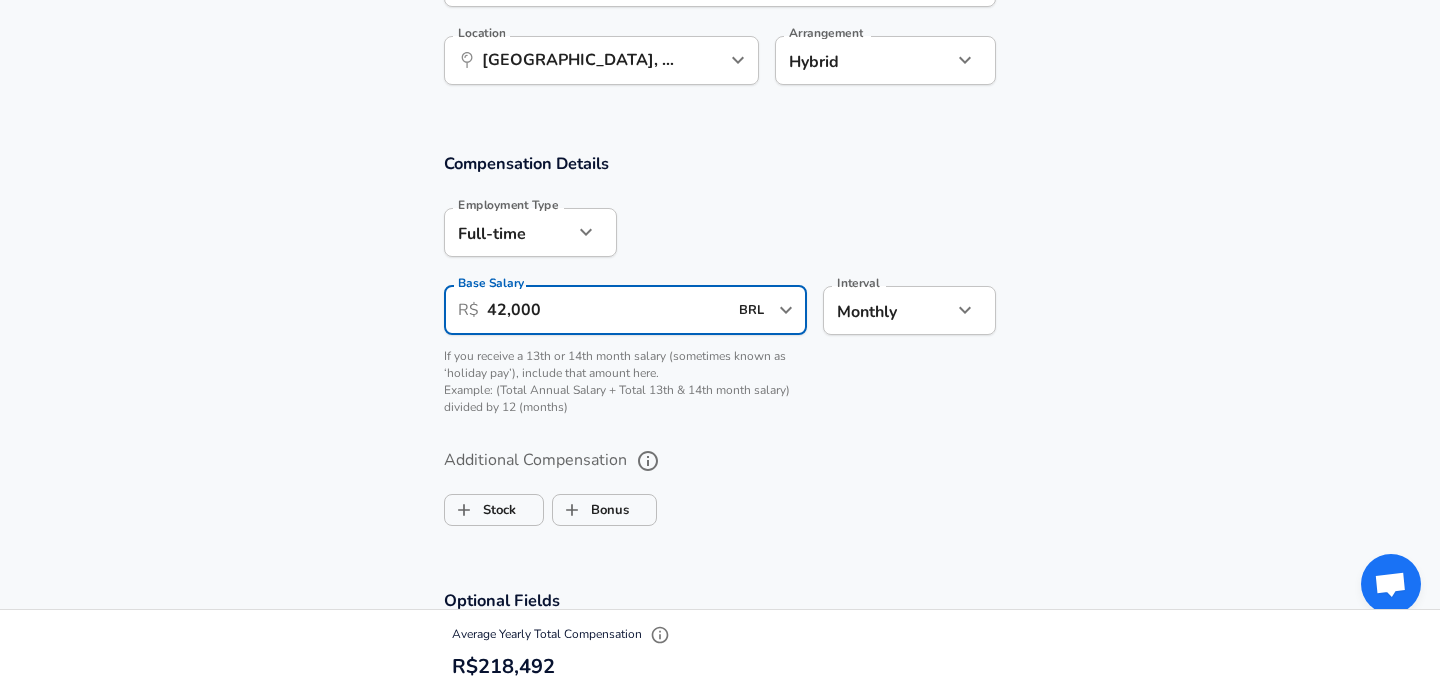 scroll, scrollTop: 1535, scrollLeft: 0, axis: vertical 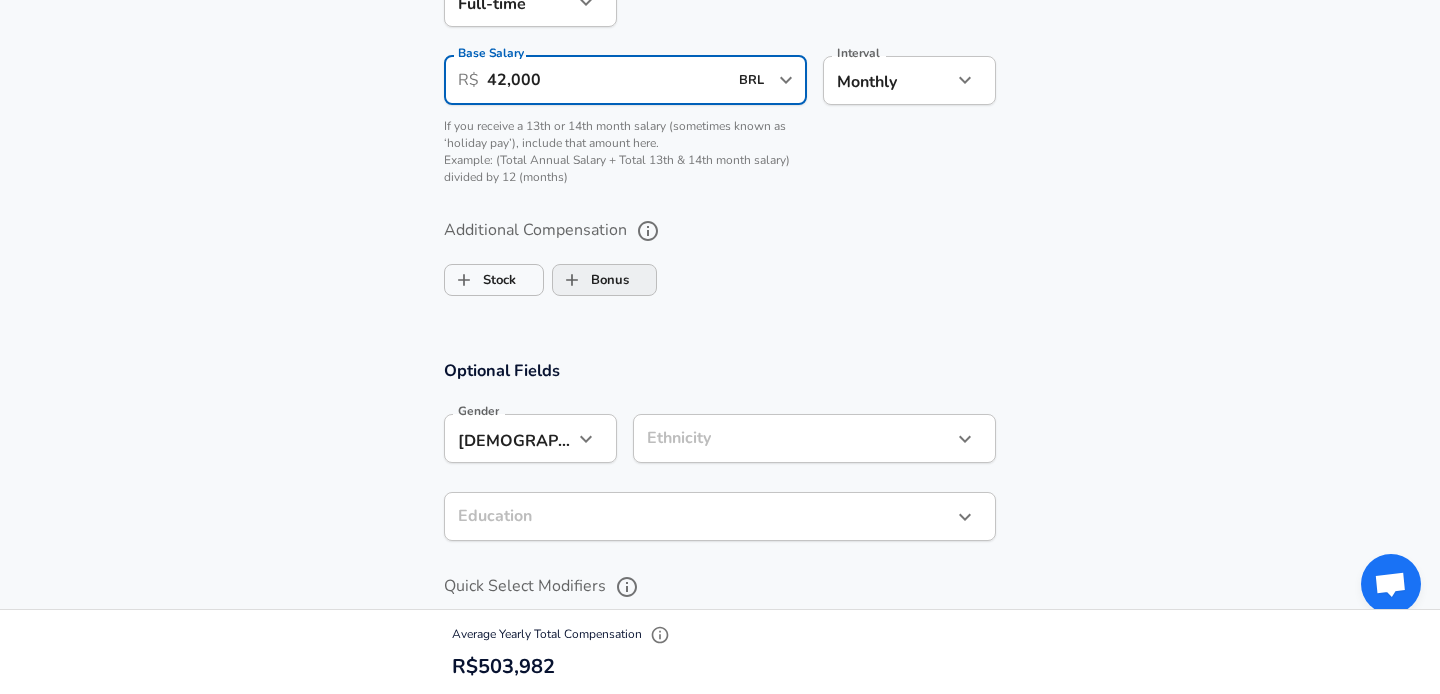 type on "42,000" 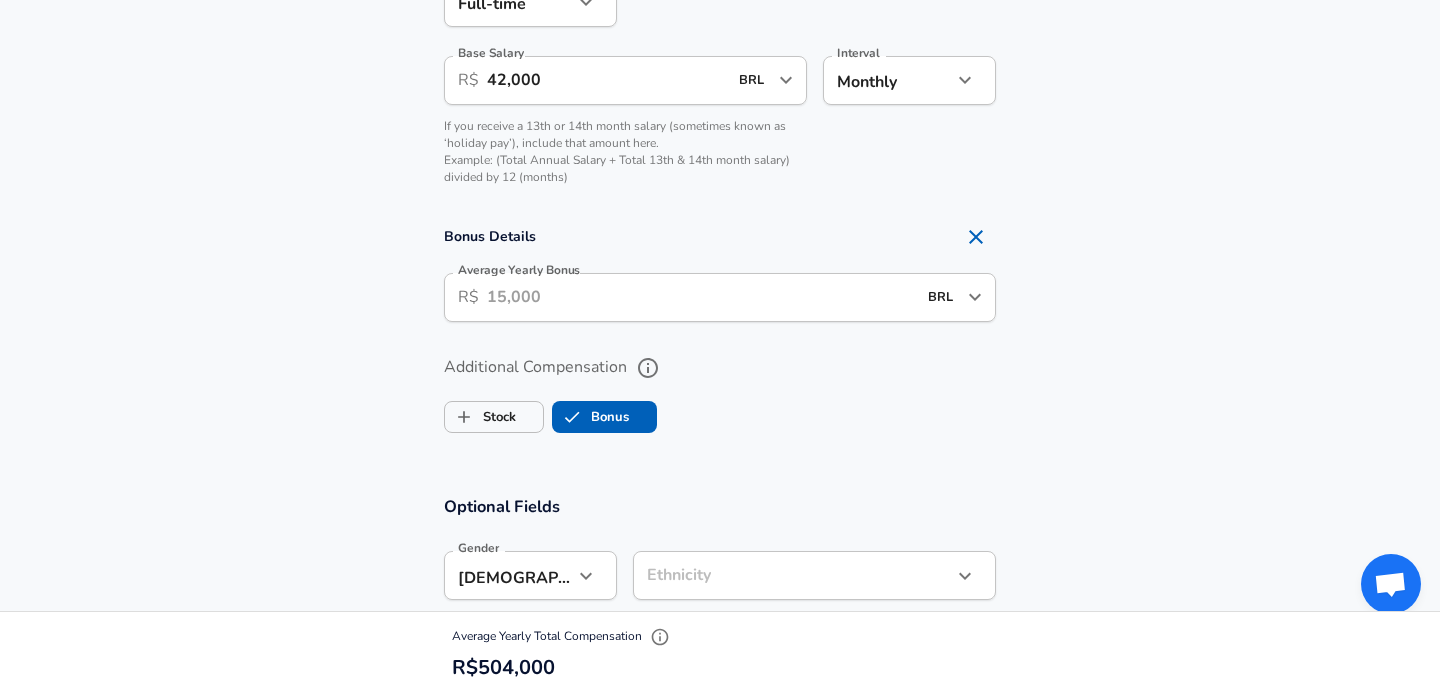 click on "Average Yearly Bonus" at bounding box center (701, 297) 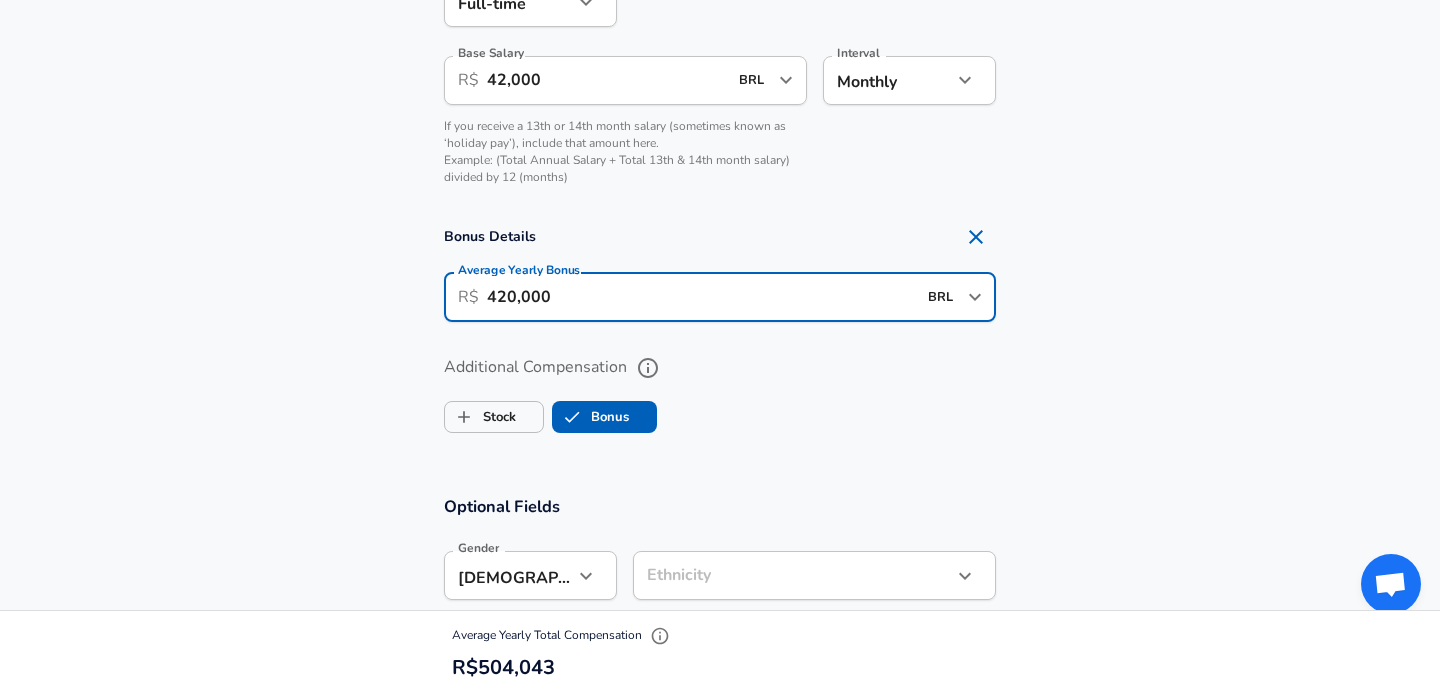 type on "420,000" 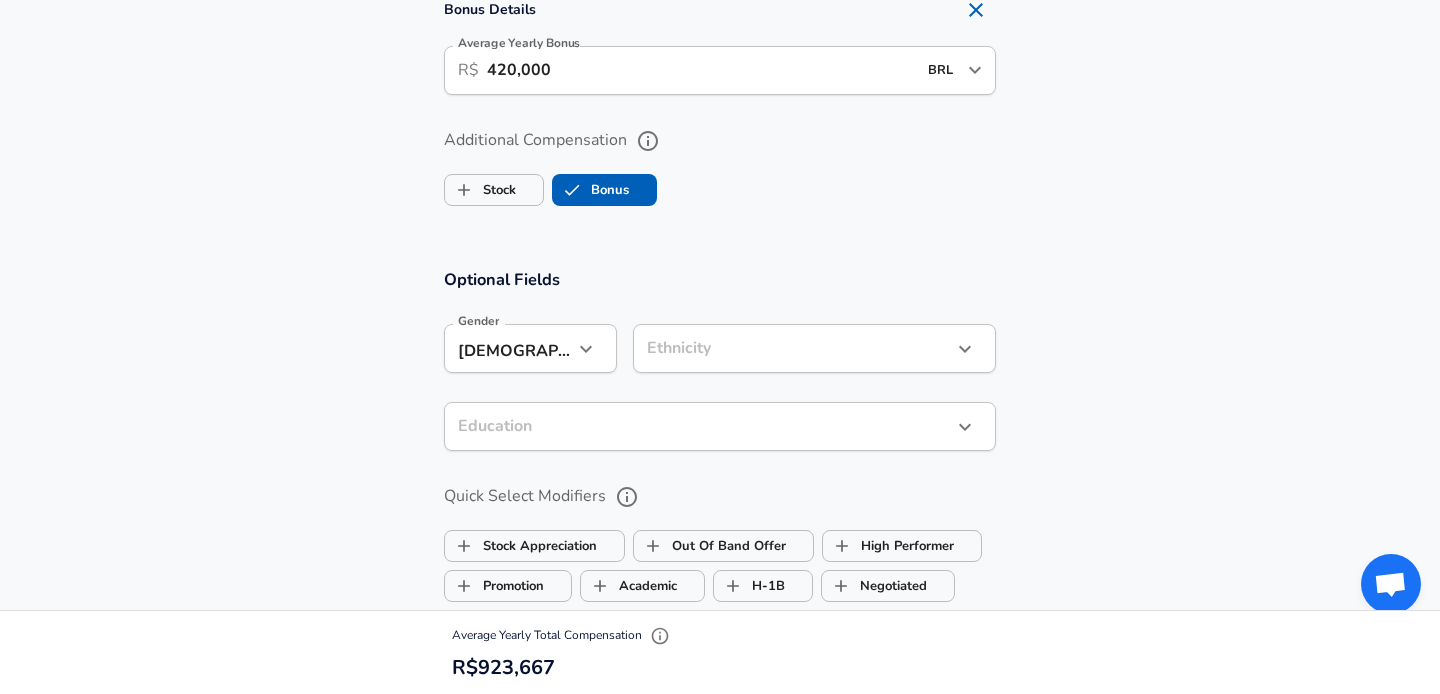 scroll, scrollTop: 1777, scrollLeft: 0, axis: vertical 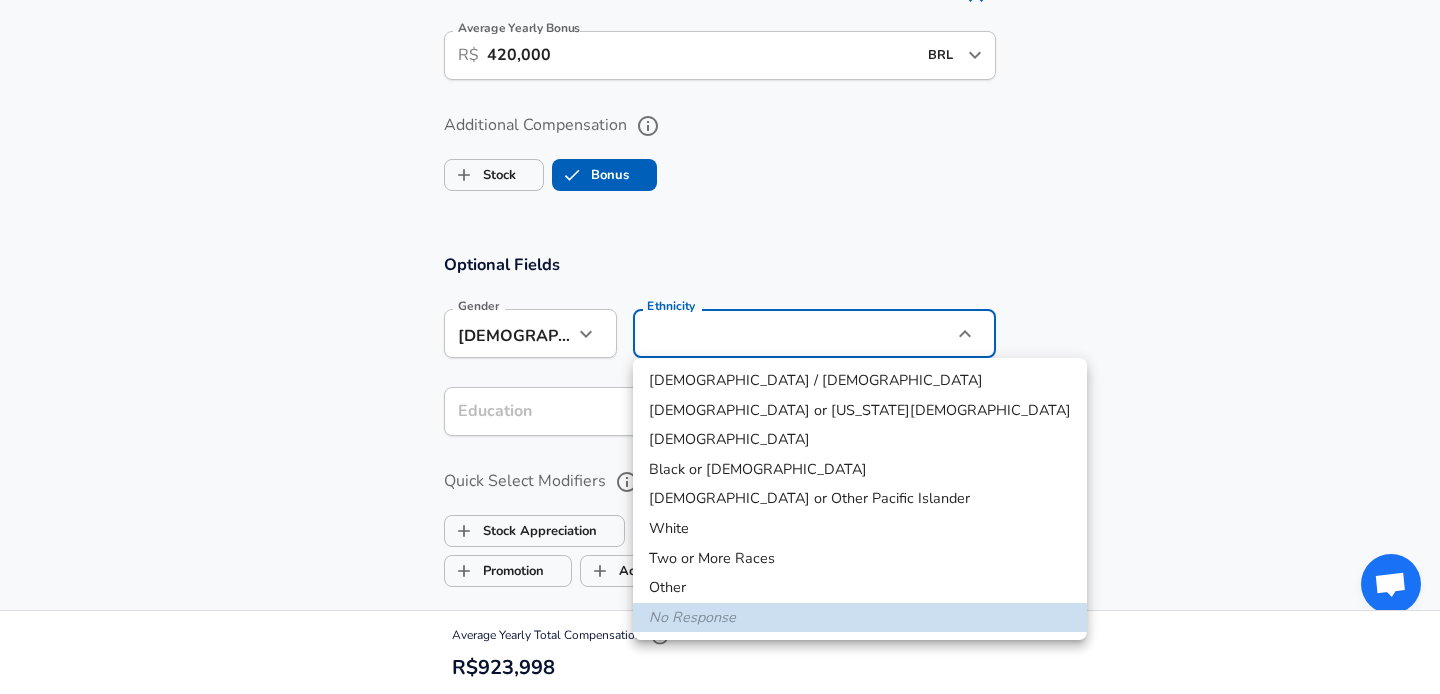 click on "Restart Add Your Salary Upload your offer letter   to verify your submission Enhance Privacy and Anonymity Yes Automatically hides specific fields until there are enough submissions to safely display the full details.   More Details Based on your submission and the data points that we have already collected, we will automatically hide and anonymize specific fields if there aren't enough data points to remain sufficiently anonymous. Company & Title Information   Enter the company you received your offer from Company ZAMP Company   Select the title that closest resembles your official title. This should be similar to the title that was present on your offer letter. Title Information Technologist (IT) Title   Select a job family that best fits your role. If you can't find one, select 'Other' to enter a custom job family Job Family Information Technologist (IT) Job Family   Select a Specialization that best fits your role. If you can't find one, select 'Other' to enter a custom specialization Other Other     Yes" at bounding box center [720, -1430] 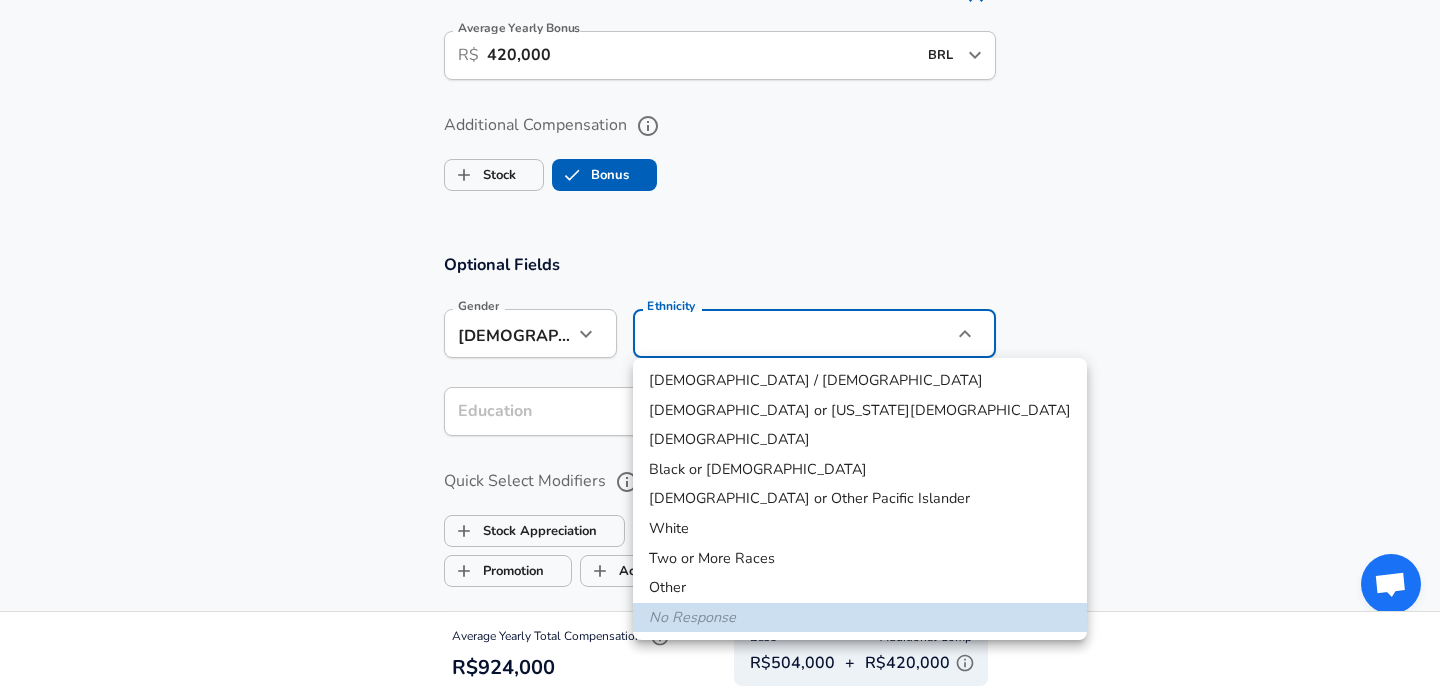 click on "White" at bounding box center (860, 529) 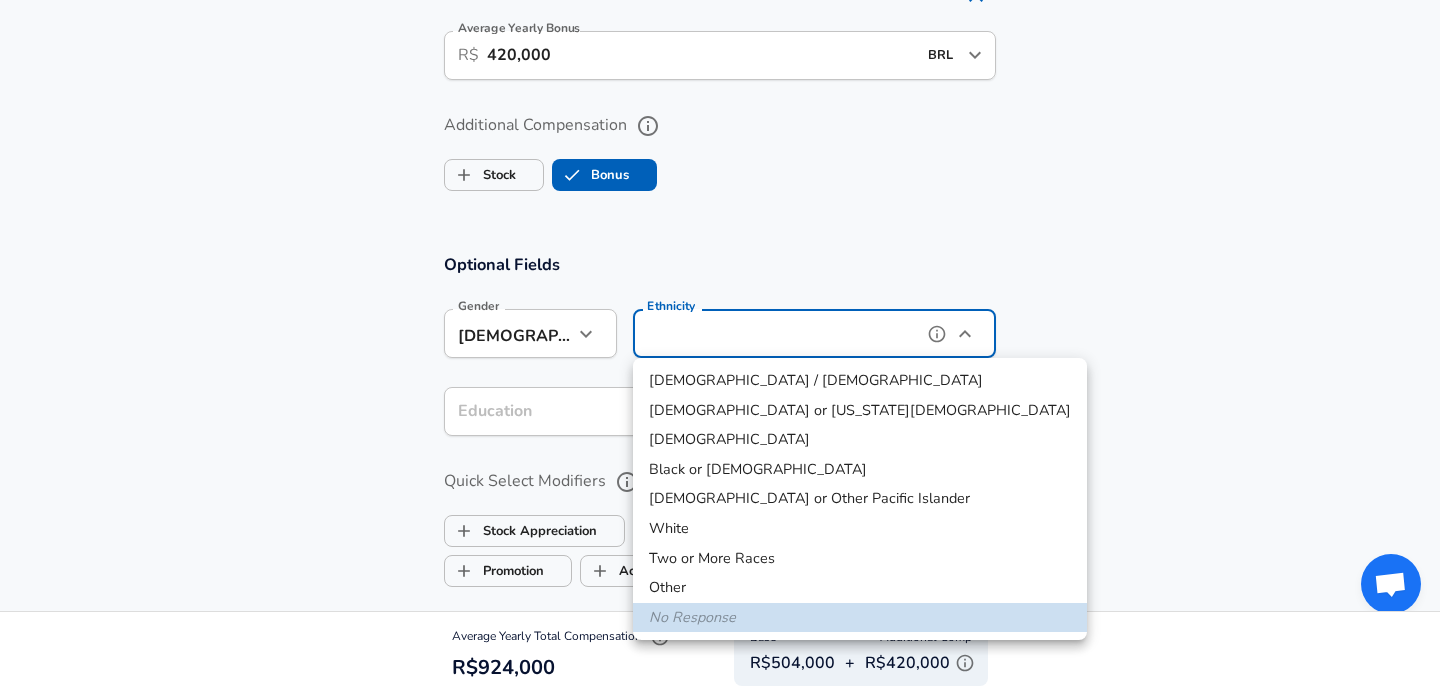 type on "White" 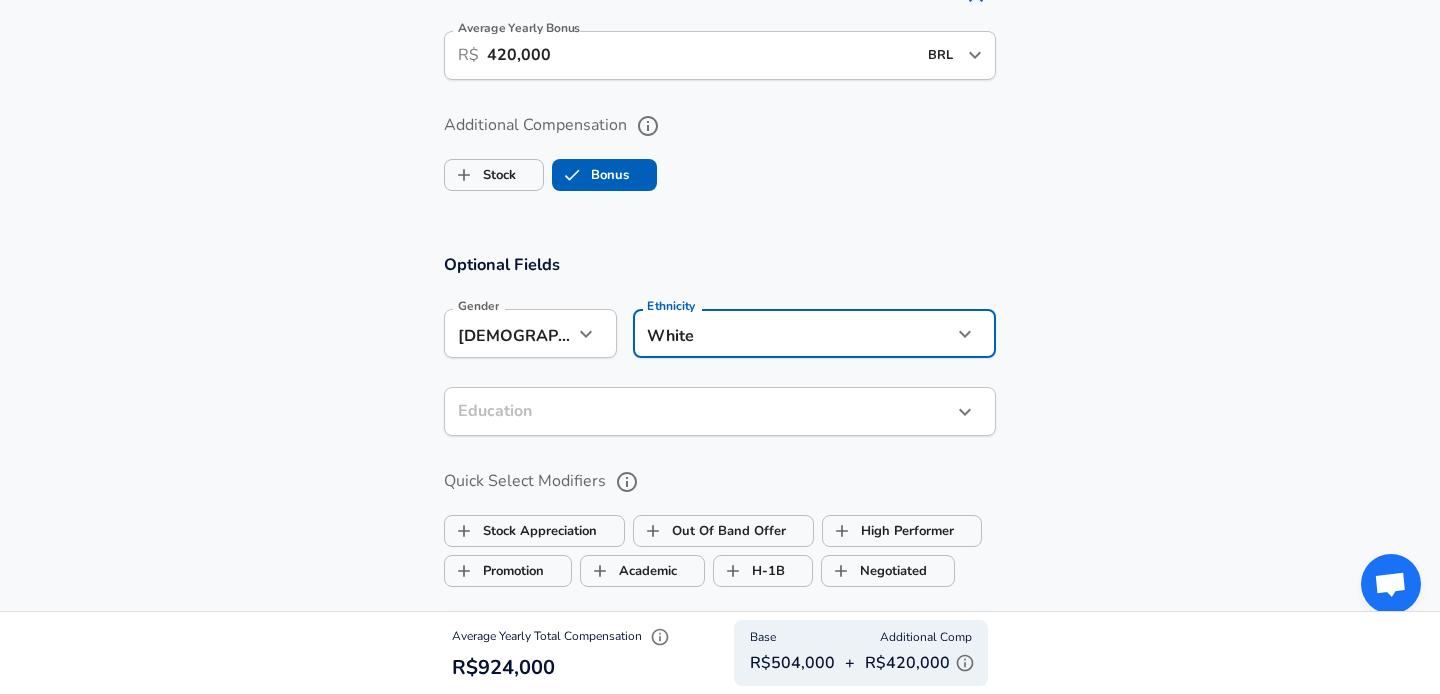 click on "Restart Add Your Salary Upload your offer letter   to verify your submission Enhance Privacy and Anonymity Yes Automatically hides specific fields until there are enough submissions to safely display the full details.   More Details Based on your submission and the data points that we have already collected, we will automatically hide and anonymize specific fields if there aren't enough data points to remain sufficiently anonymous. Company & Title Information   Enter the company you received your offer from Company ZAMP Company   Select the title that closest resembles your official title. This should be similar to the title that was present on your offer letter. Title Information Technologist (IT) Title   Select a job family that best fits your role. If you can't find one, select 'Other' to enter a custom job family Job Family Information Technologist (IT) Job Family   Select a Specialization that best fits your role. If you can't find one, select 'Other' to enter a custom specialization Other Other     Yes" at bounding box center (720, -1430) 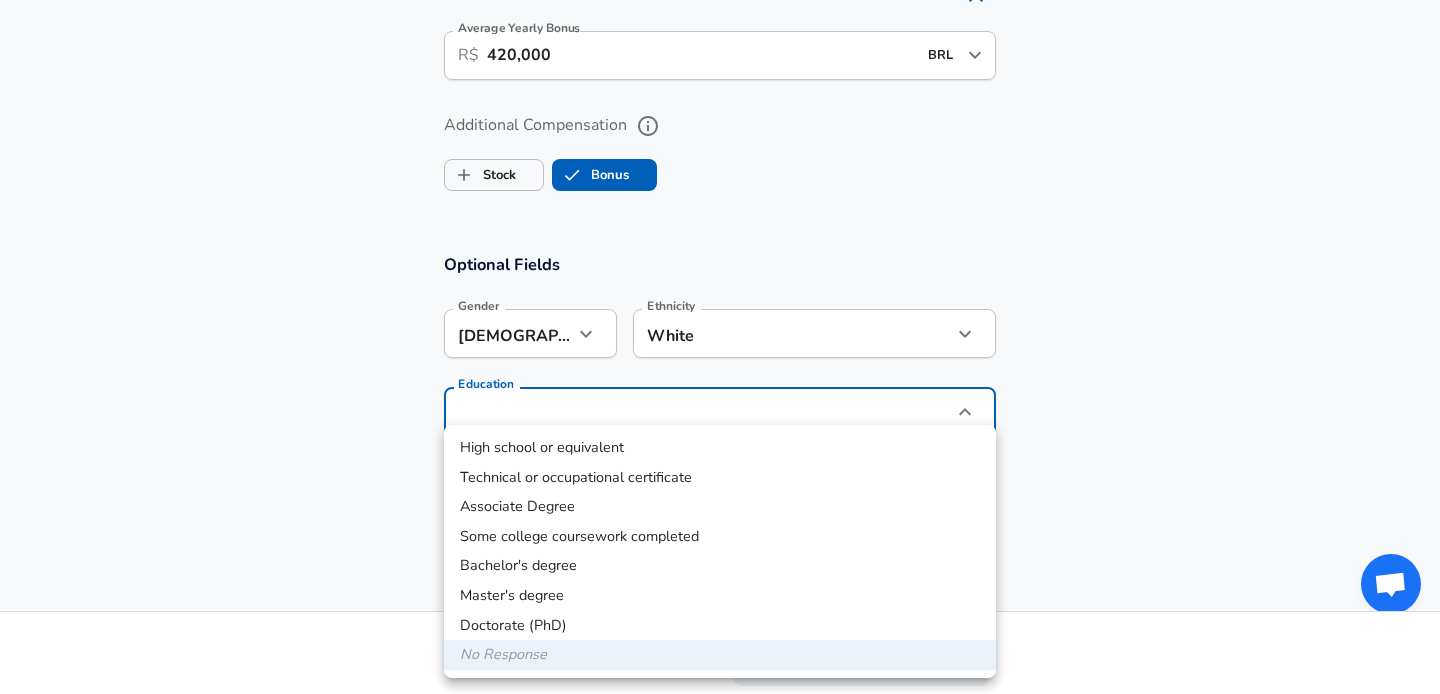 click on "Bachelor's degree" at bounding box center [720, 566] 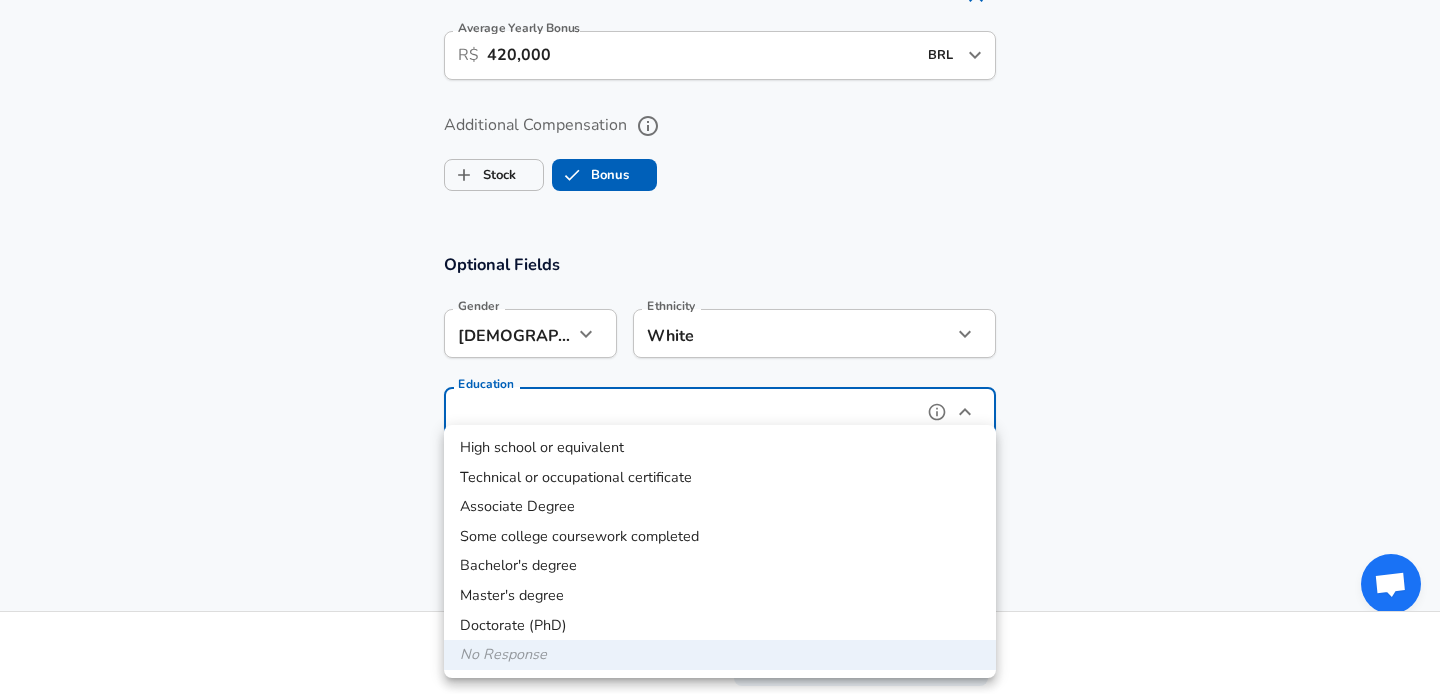 type on "Bachelors degree" 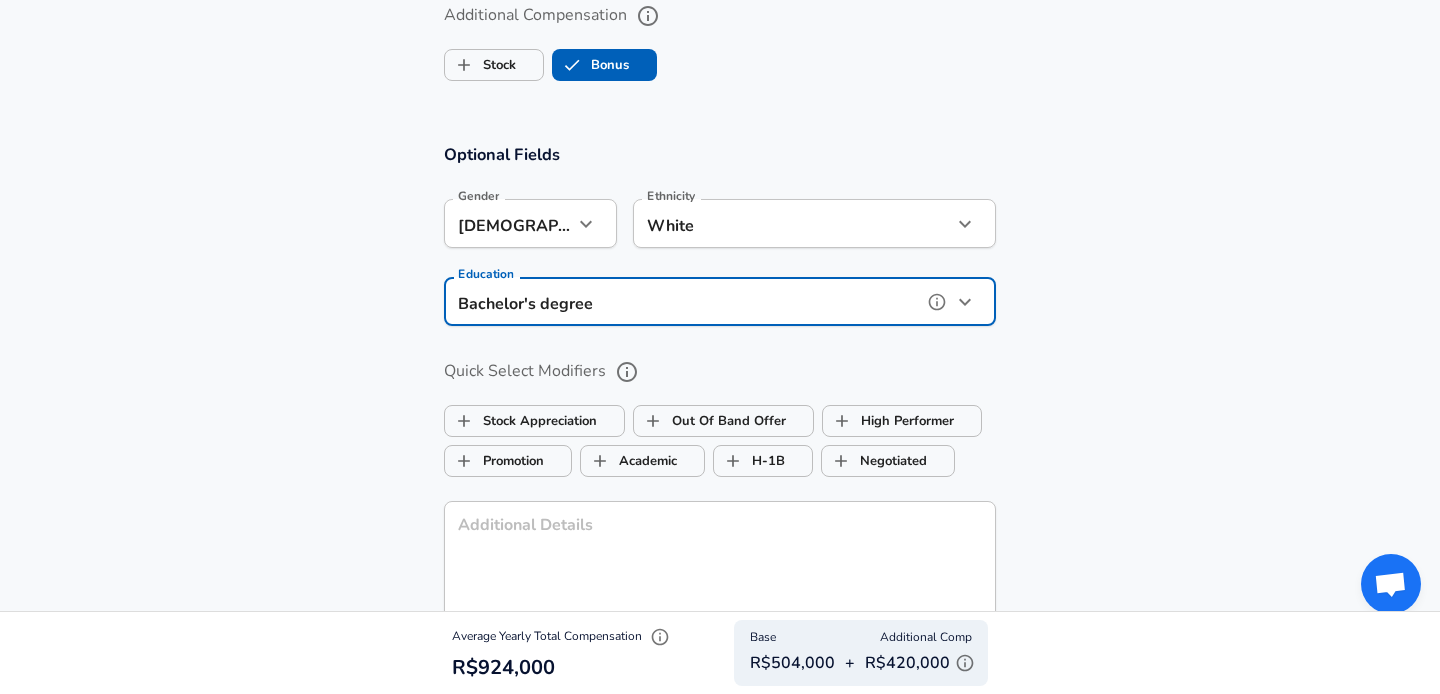 scroll, scrollTop: 1914, scrollLeft: 0, axis: vertical 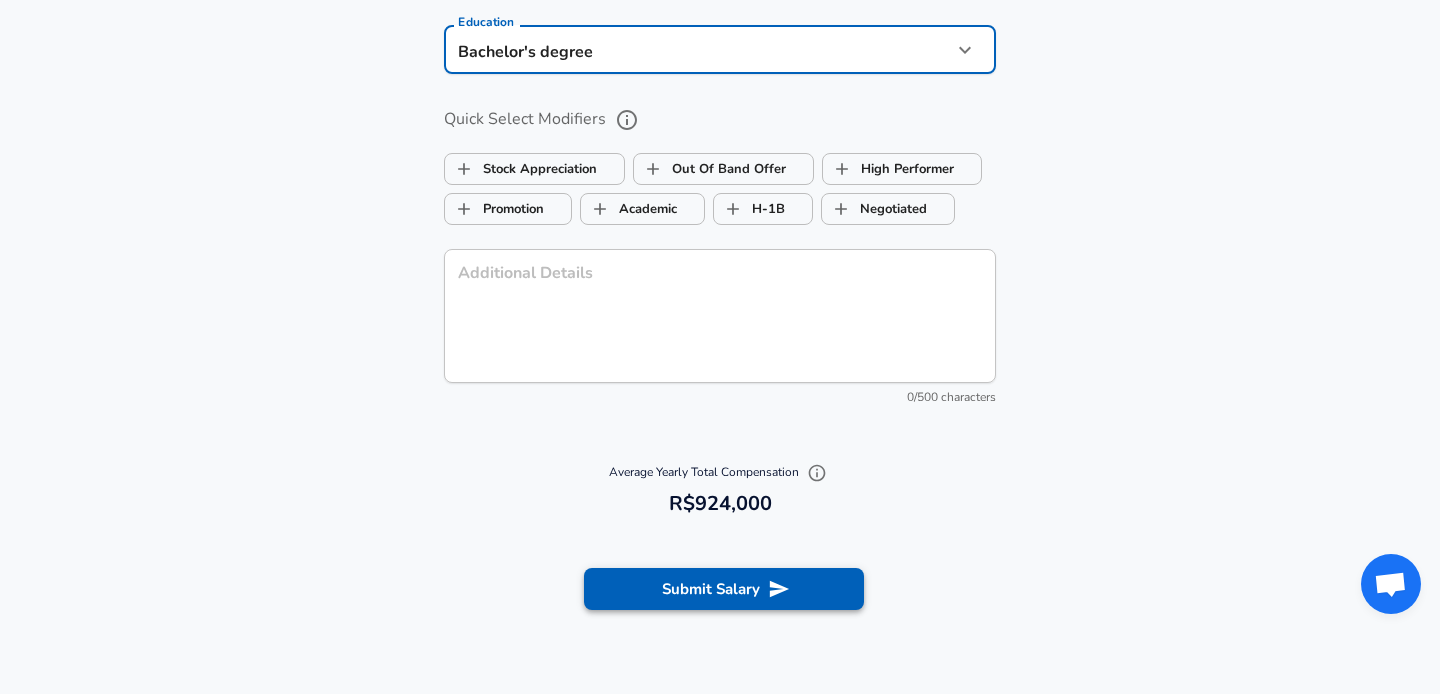 click on "Submit Salary" at bounding box center [724, 589] 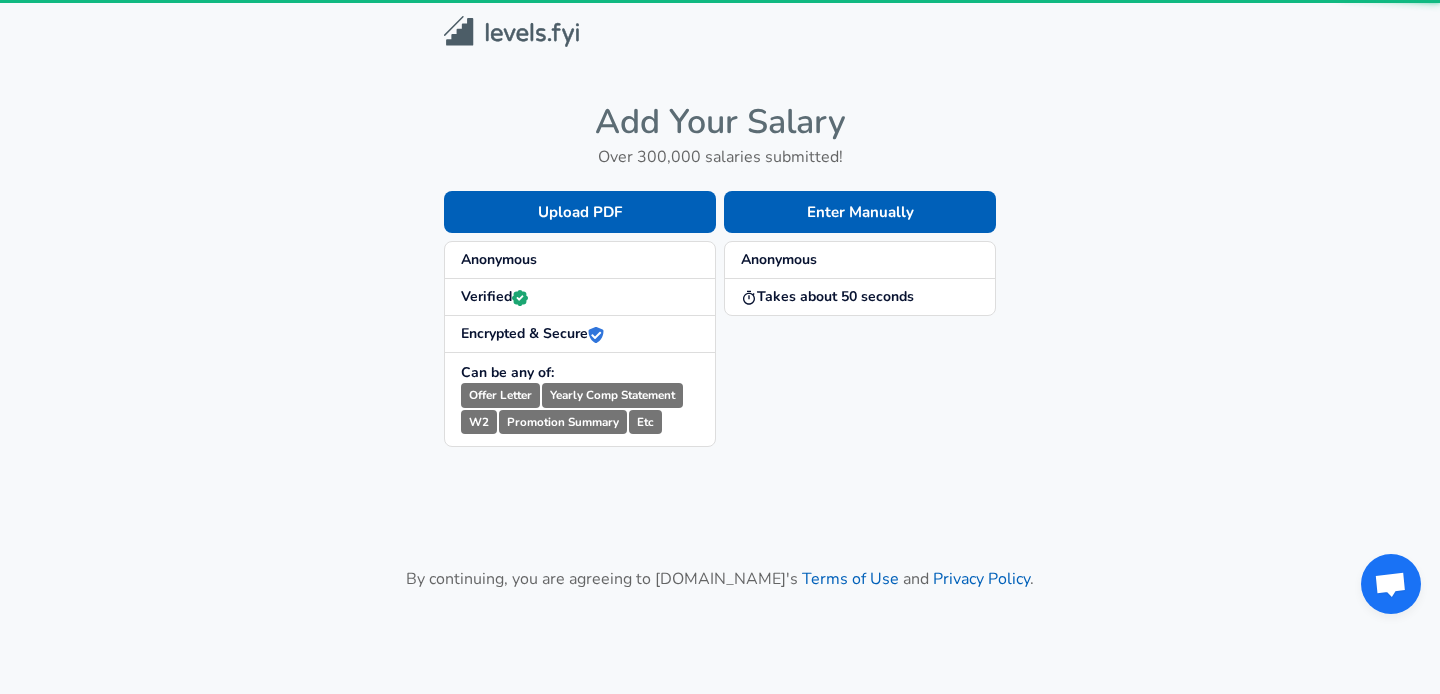 scroll, scrollTop: 0, scrollLeft: 0, axis: both 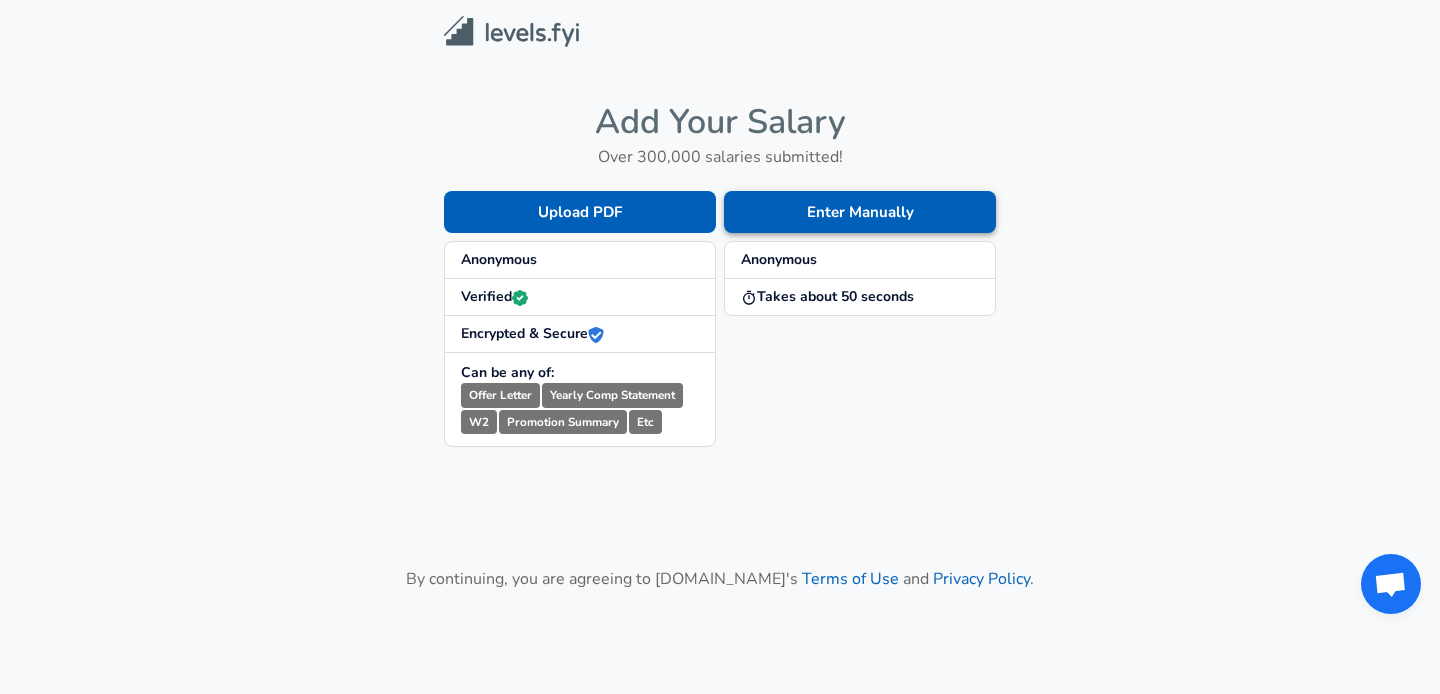 click on "Enter Manually" at bounding box center (860, 212) 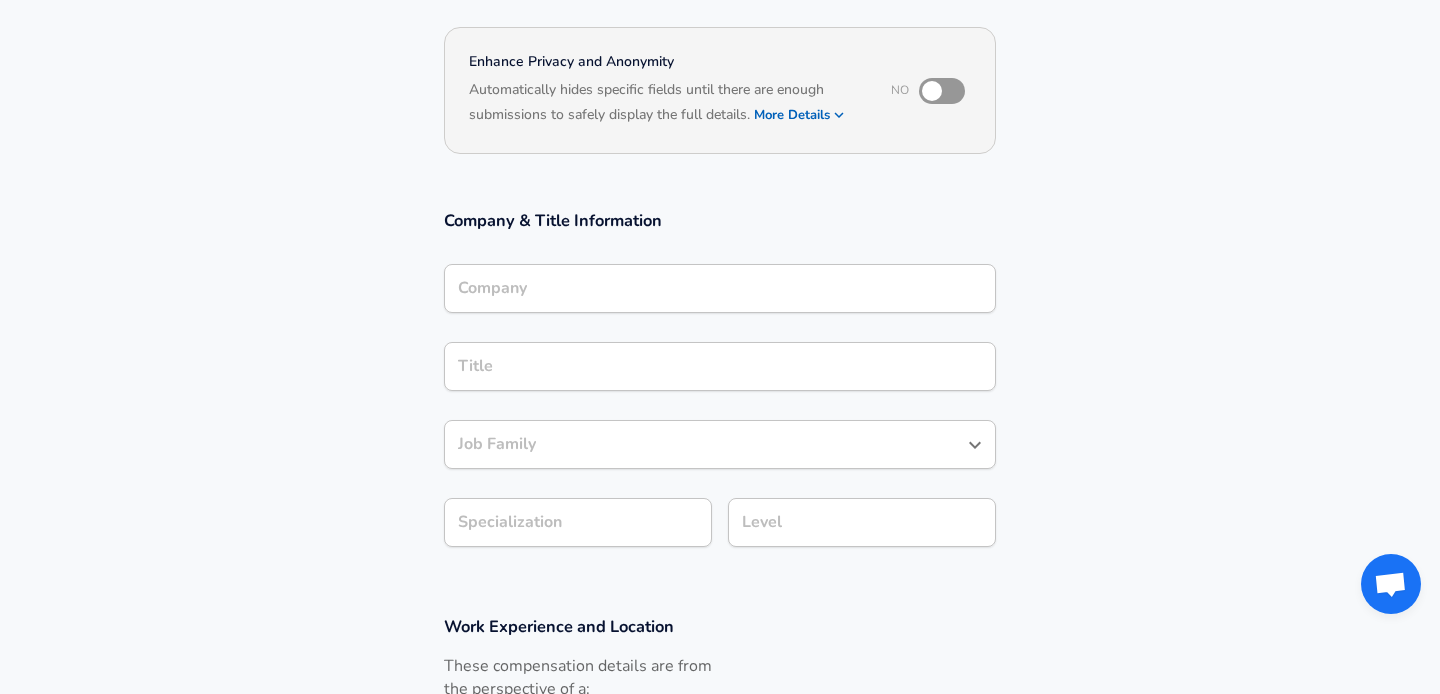 scroll, scrollTop: 184, scrollLeft: 0, axis: vertical 